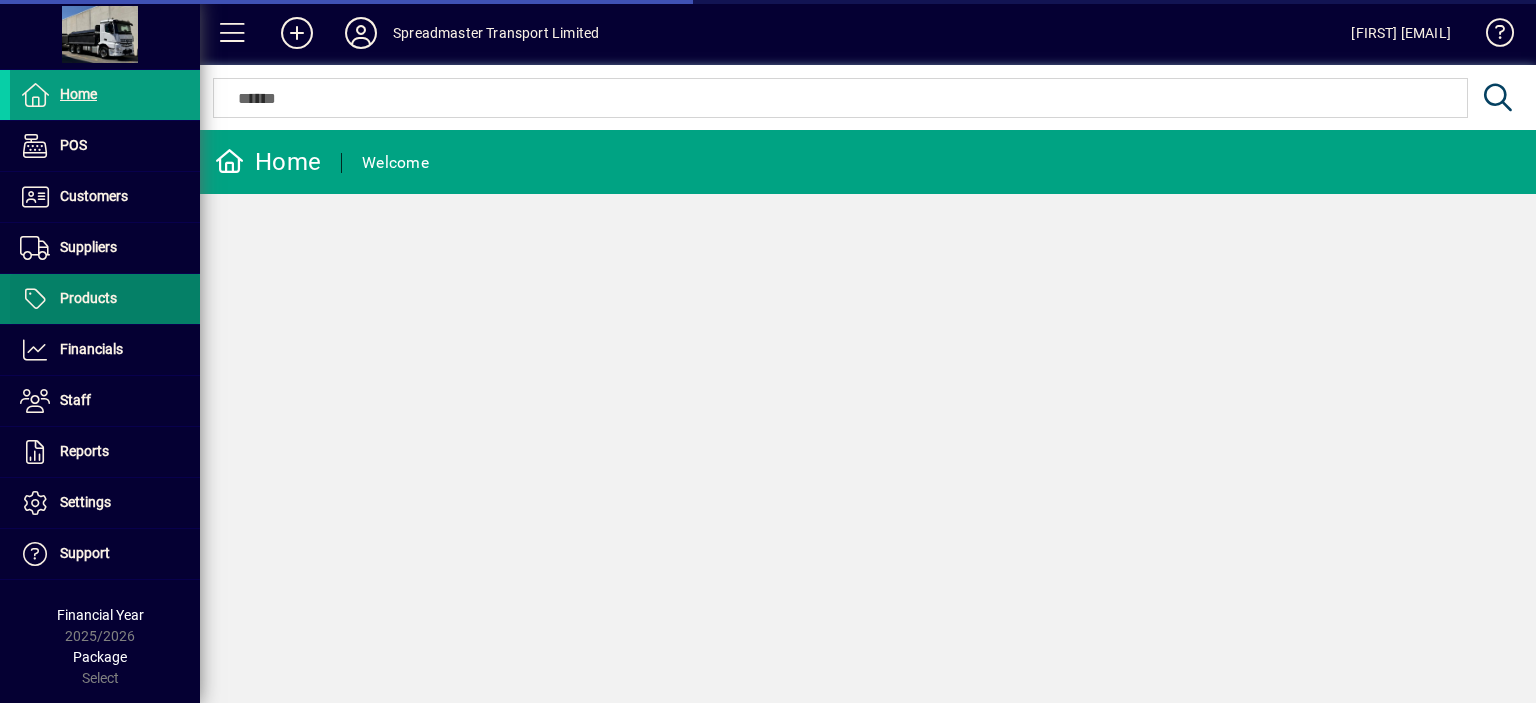 scroll, scrollTop: 0, scrollLeft: 0, axis: both 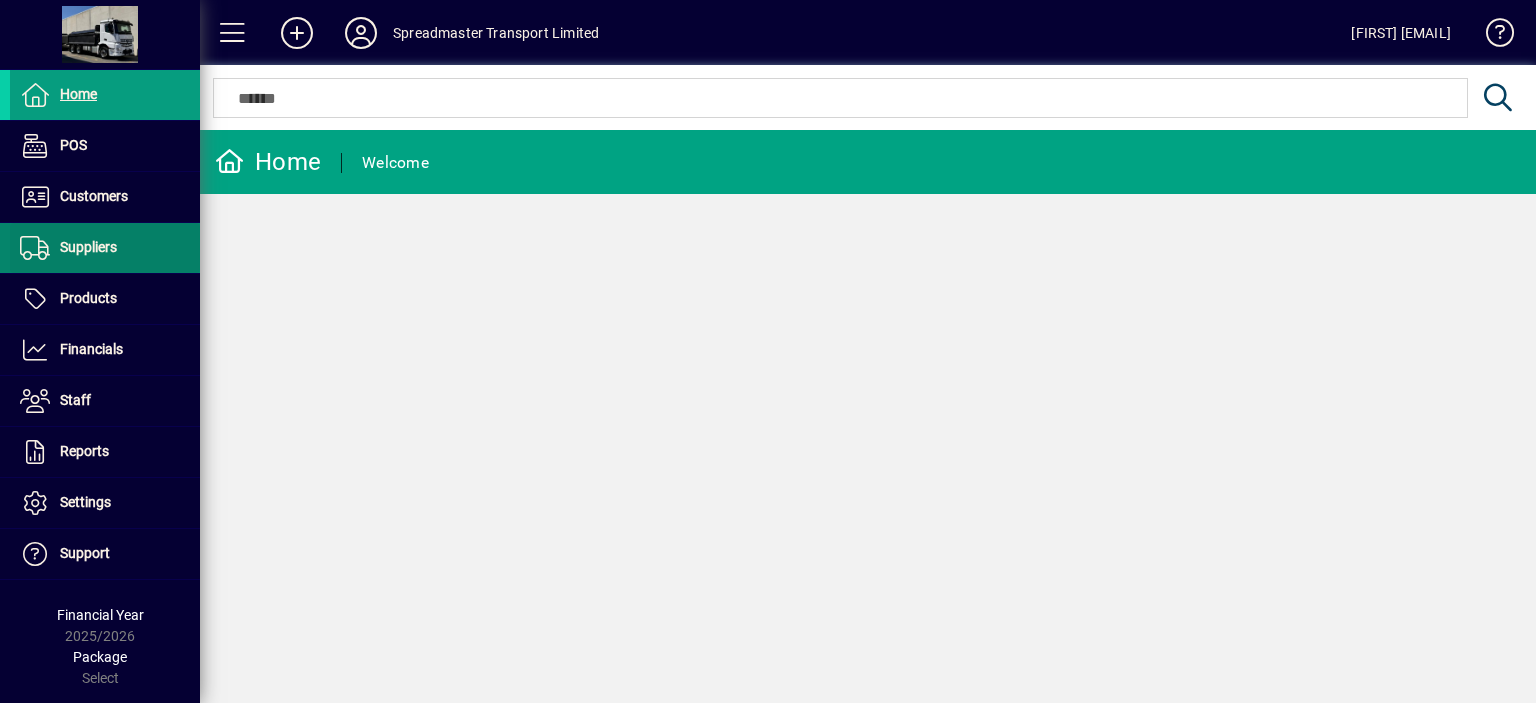 click on "Suppliers" at bounding box center [88, 247] 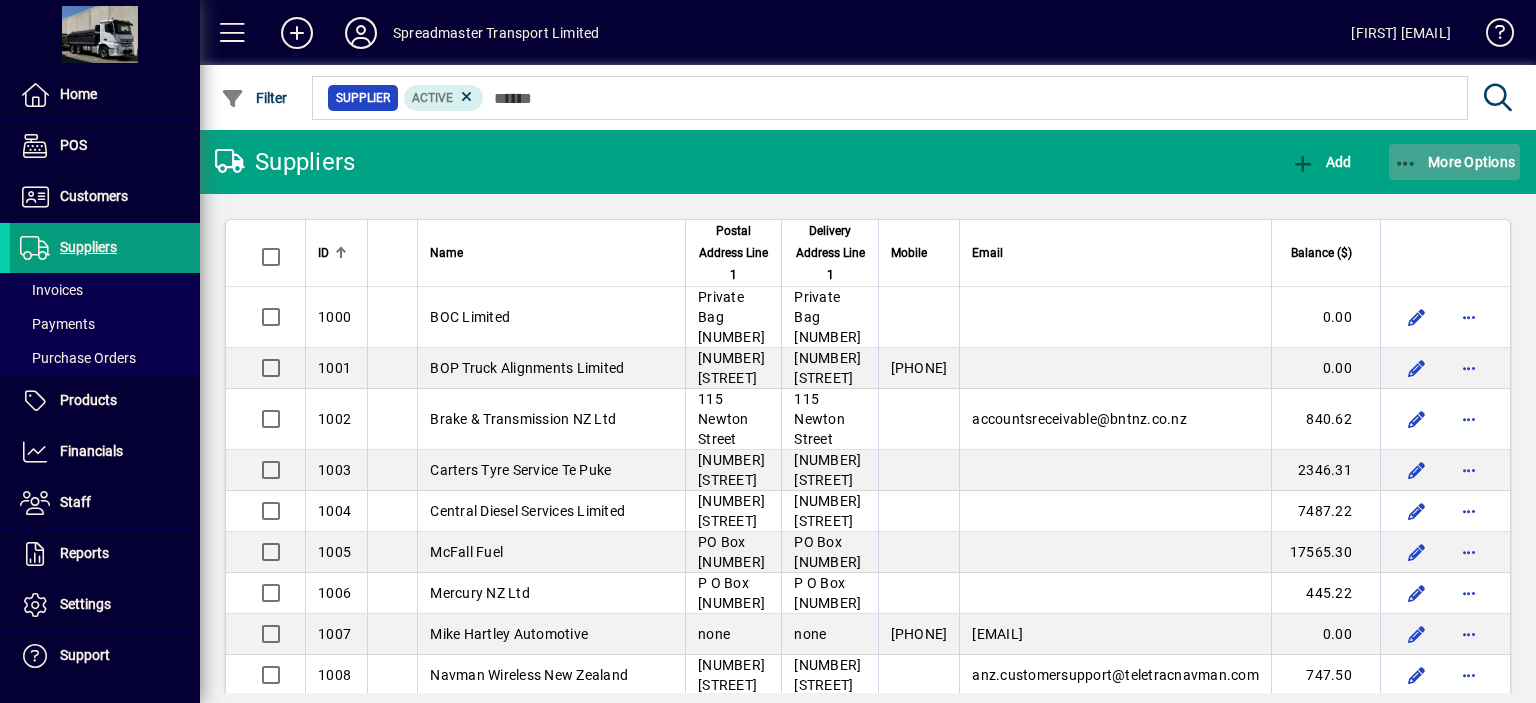 click on "More Options" 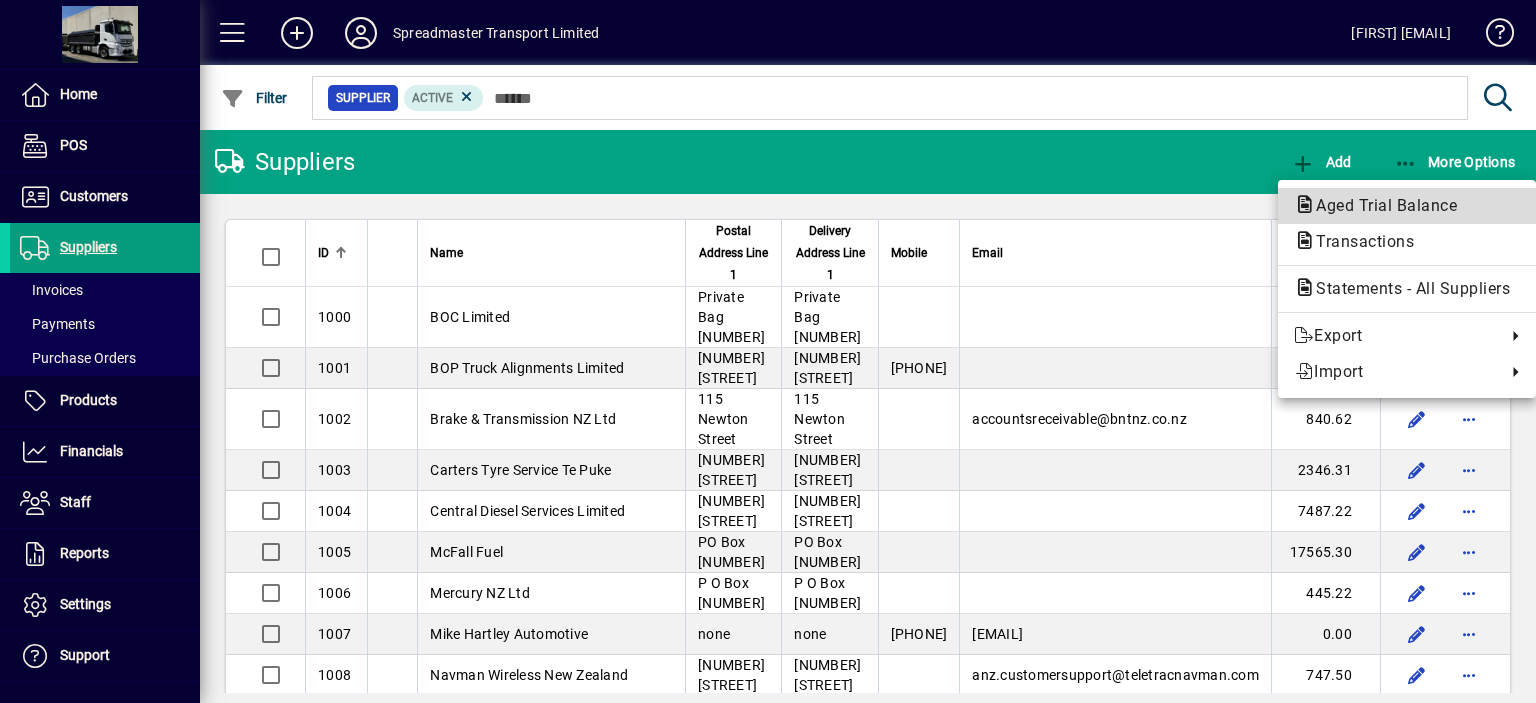 click on "Aged Trial Balance" 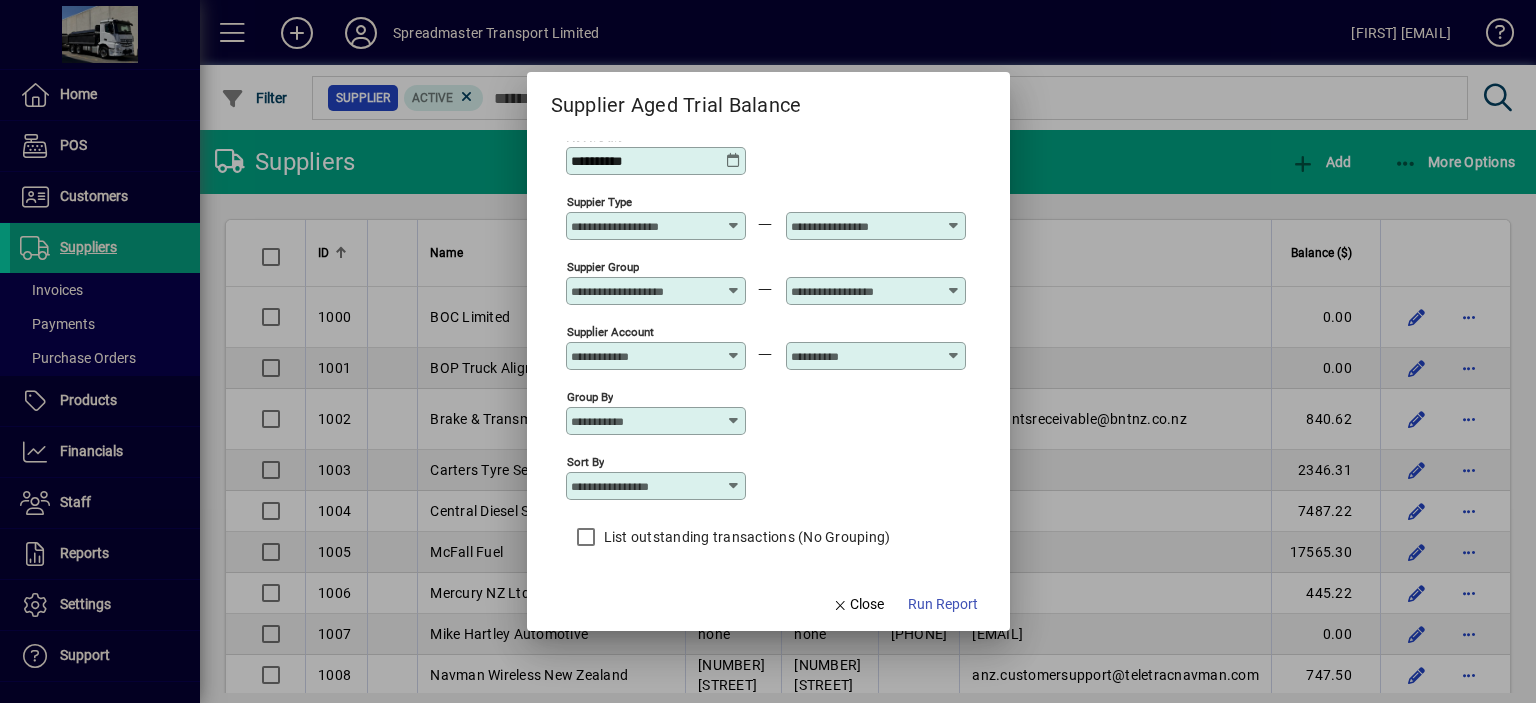 scroll, scrollTop: 17, scrollLeft: 0, axis: vertical 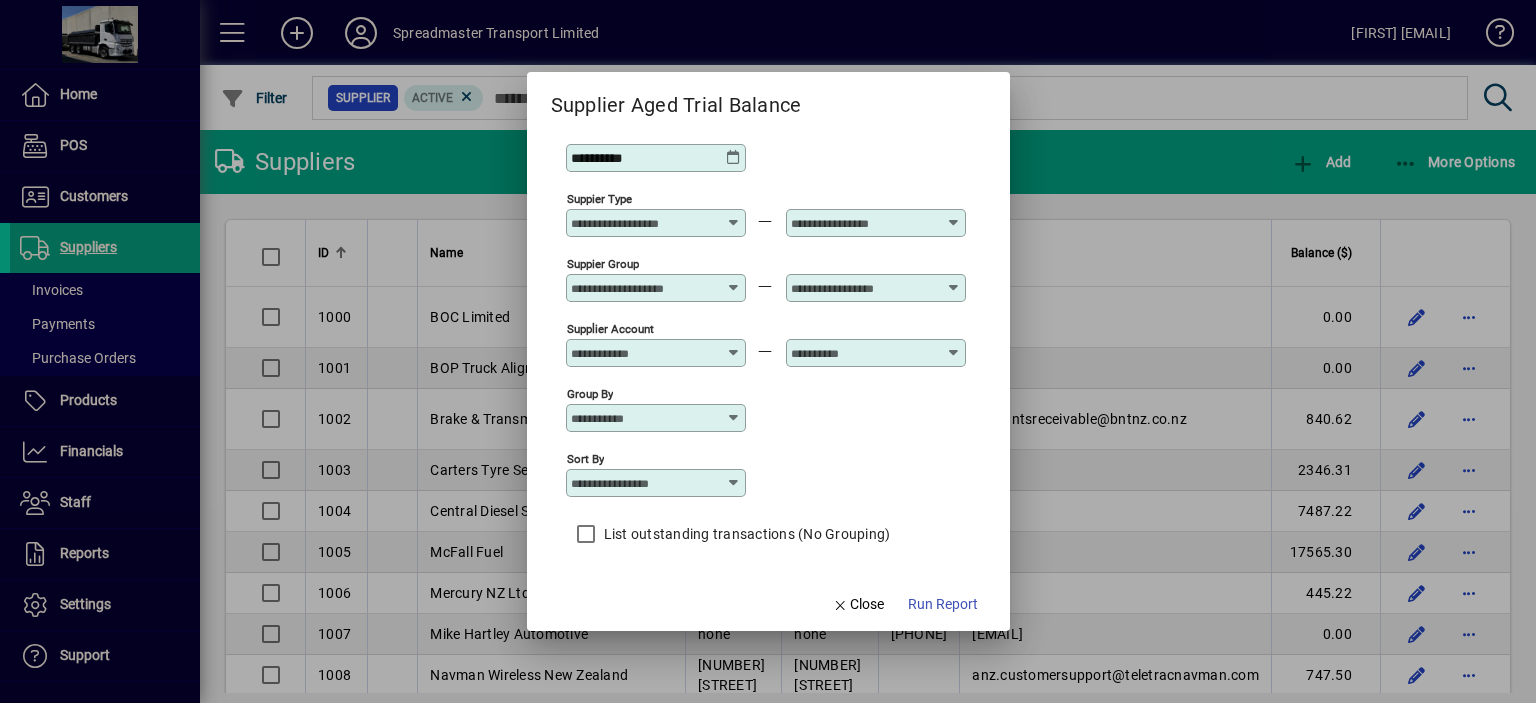 click at bounding box center (734, 483) 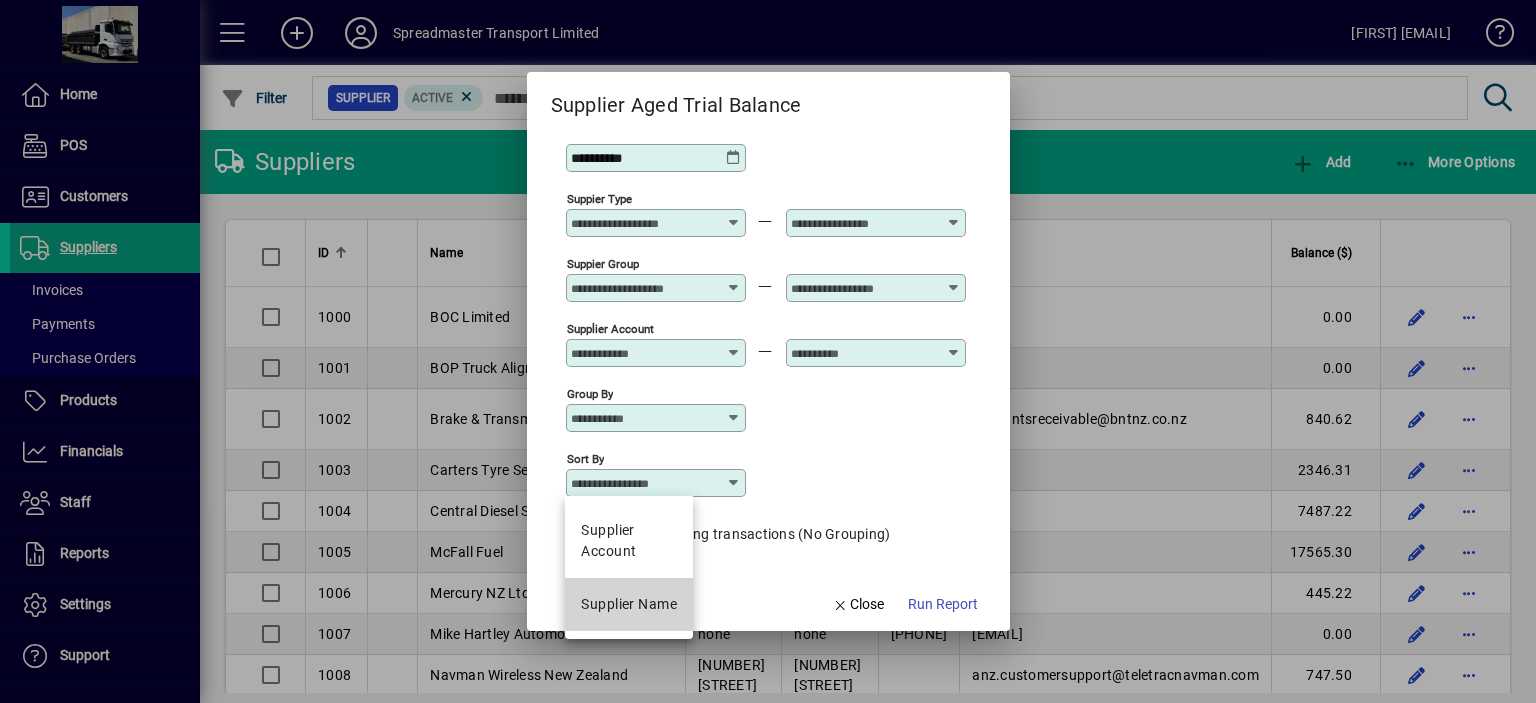 click on "Supplier Name" at bounding box center (629, 604) 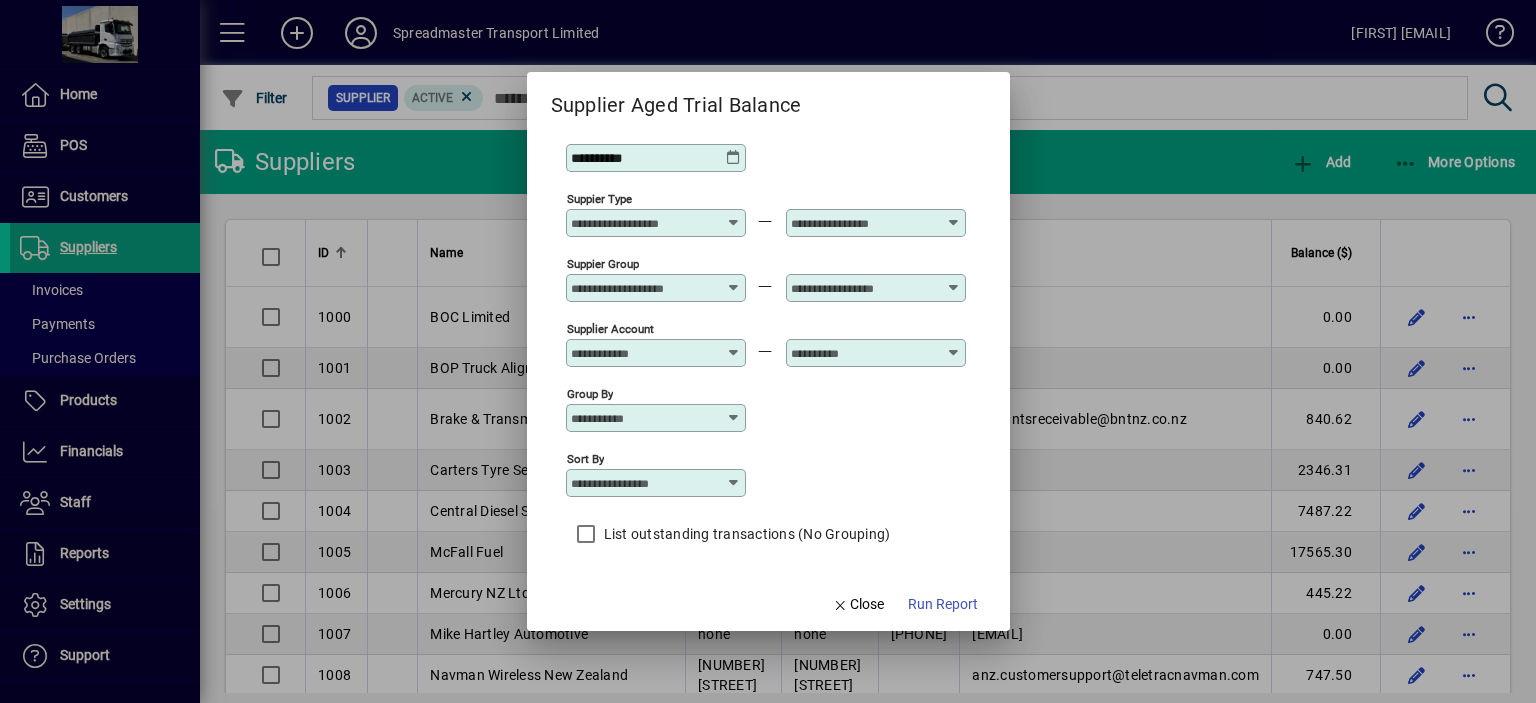 type on "**********" 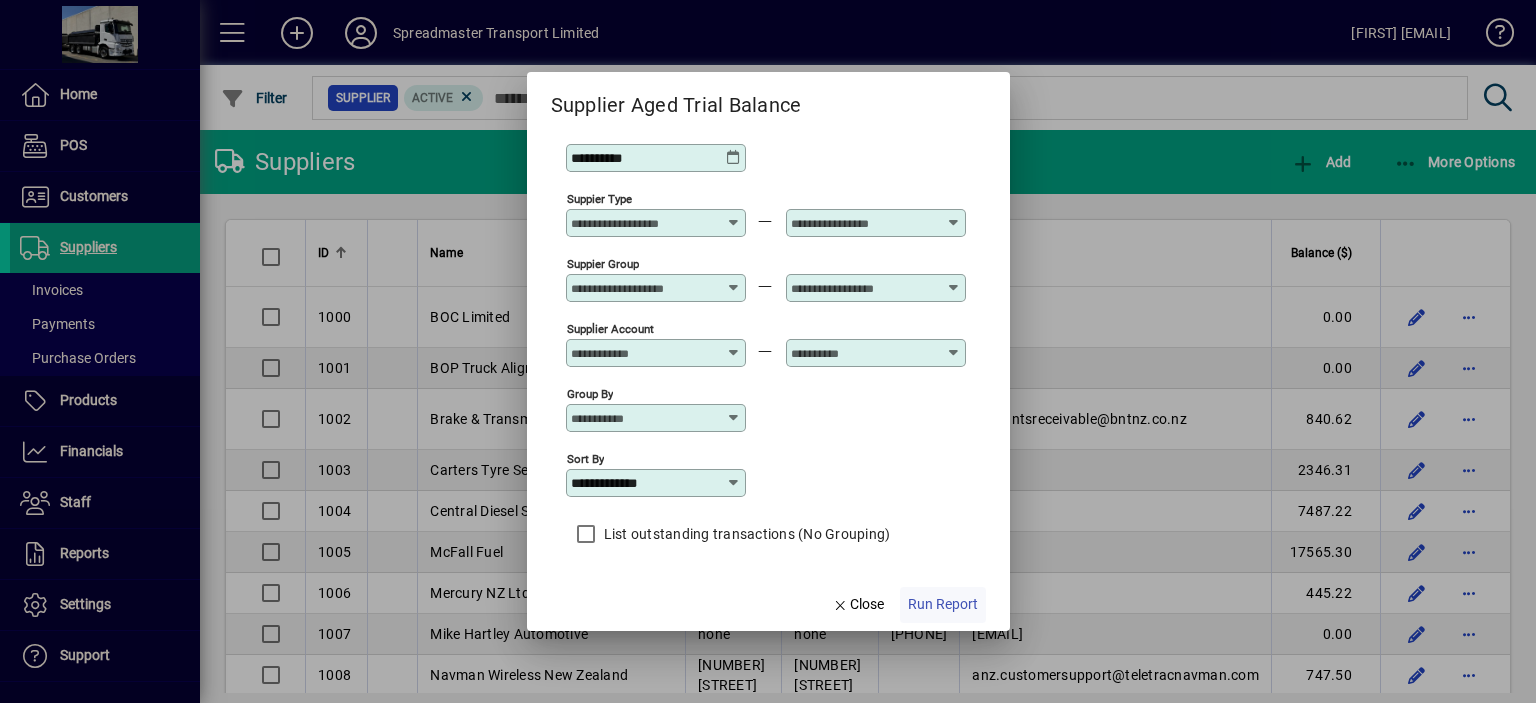 click on "Run Report" 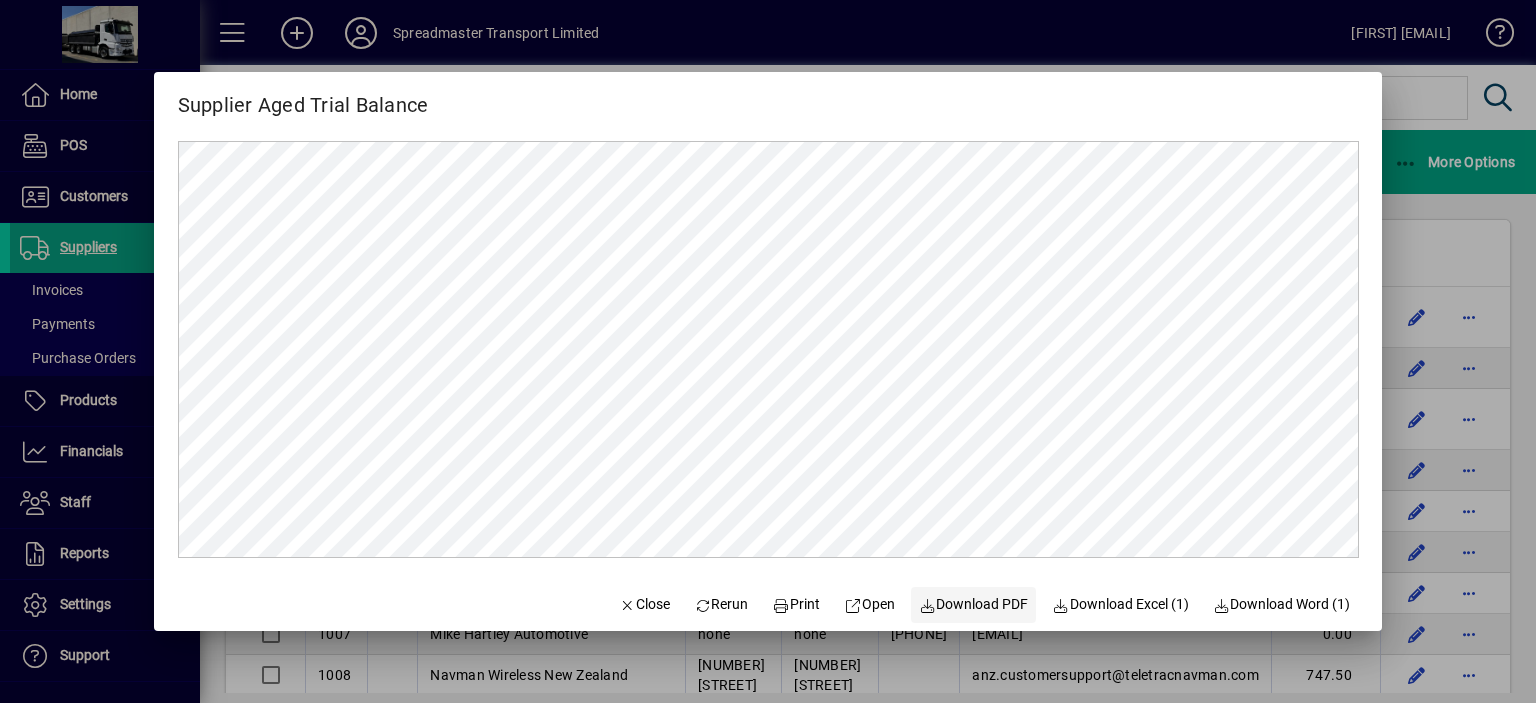 scroll, scrollTop: 0, scrollLeft: 0, axis: both 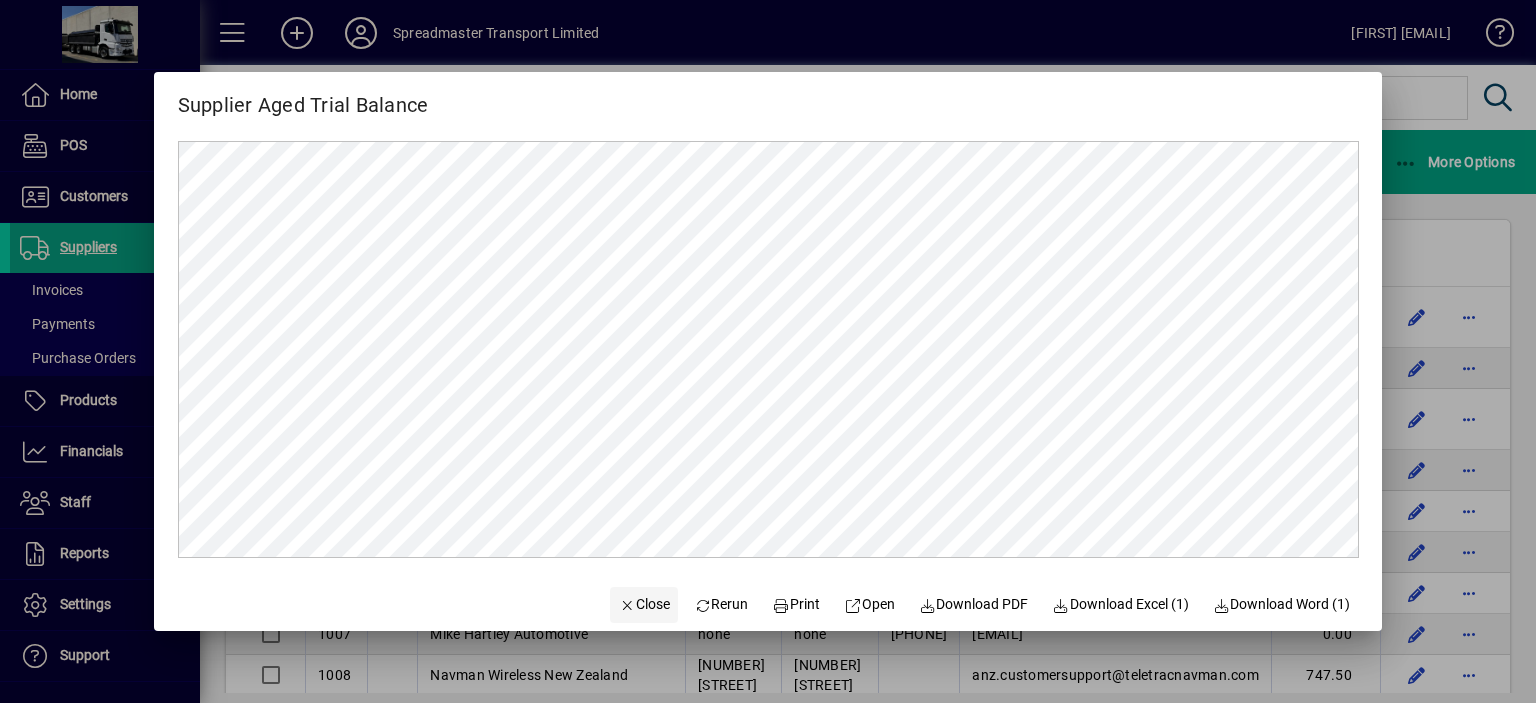 click on "Close" 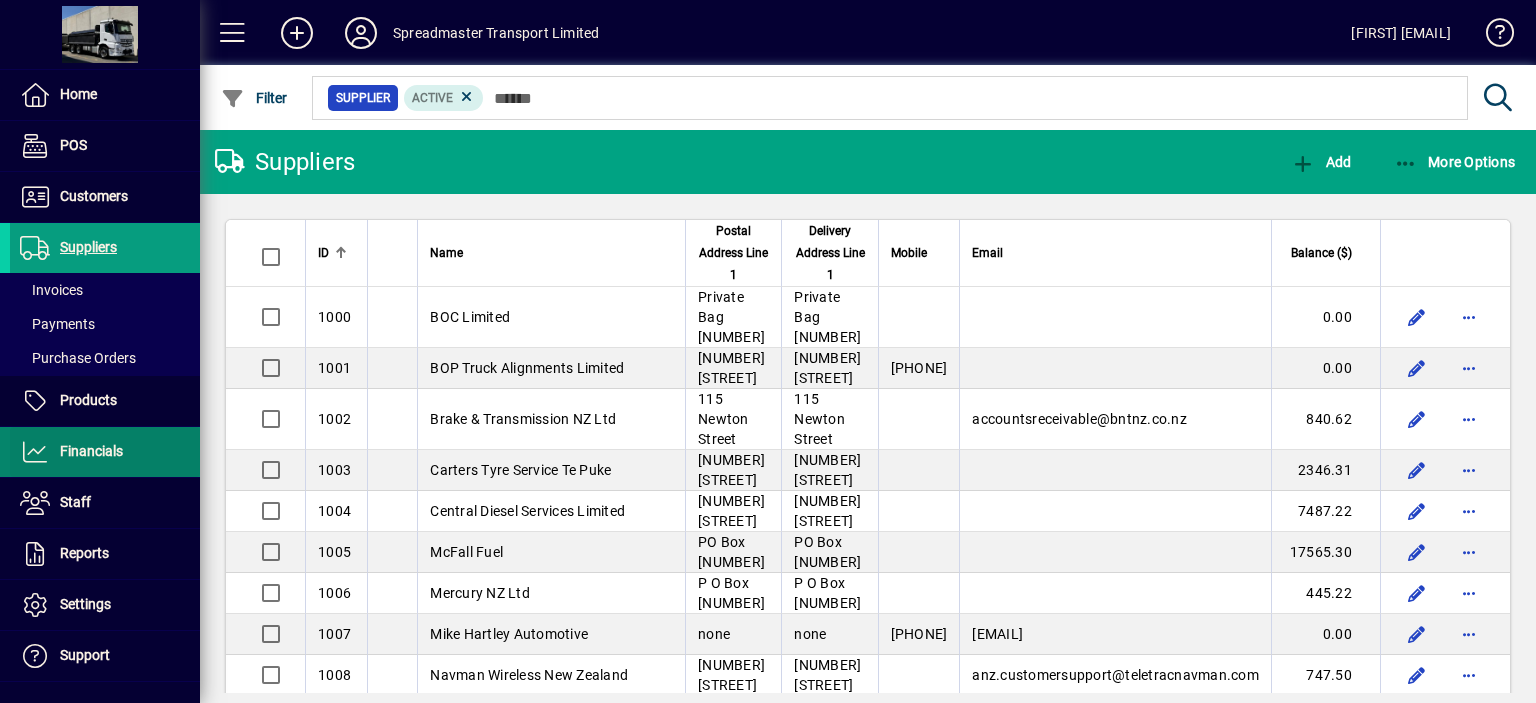 click on "Financials" at bounding box center [91, 451] 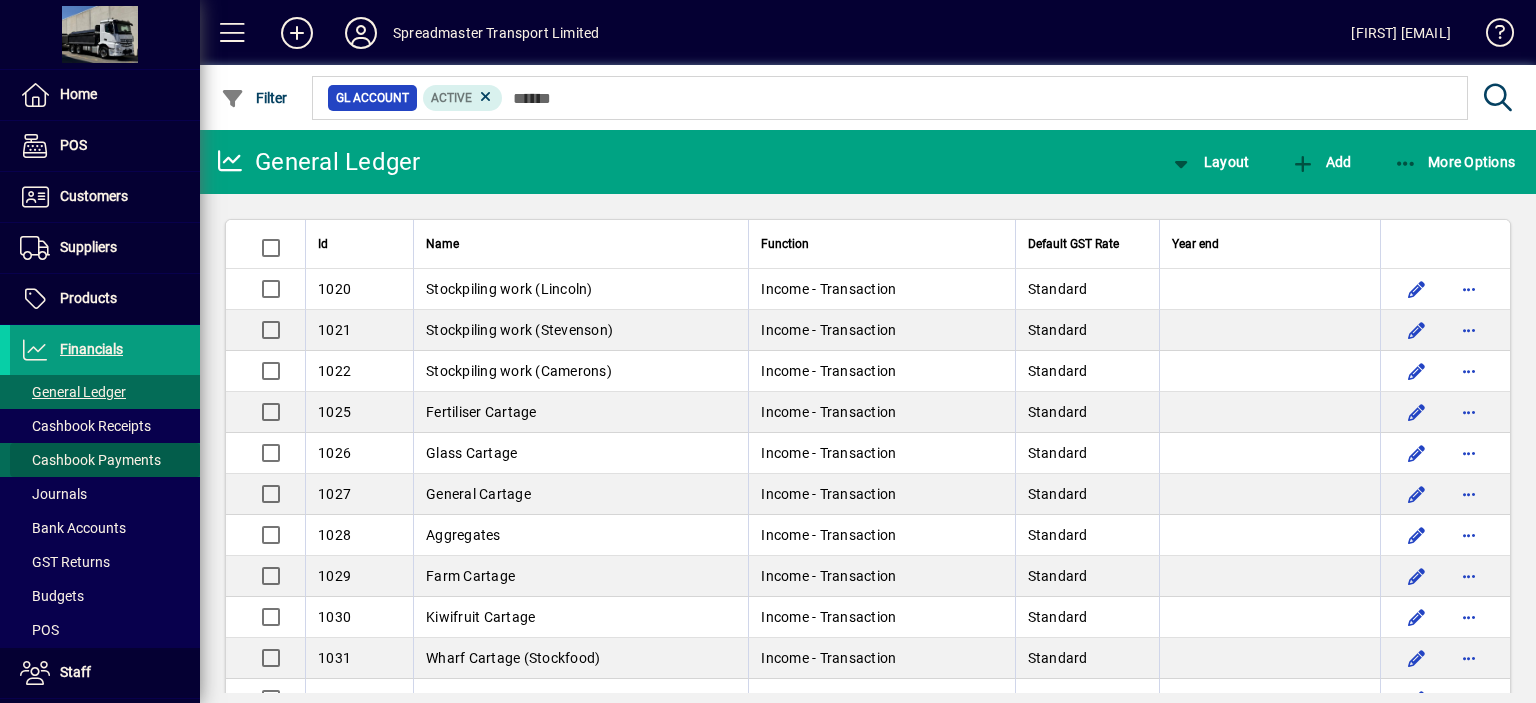 click on "Cashbook Payments" at bounding box center [90, 460] 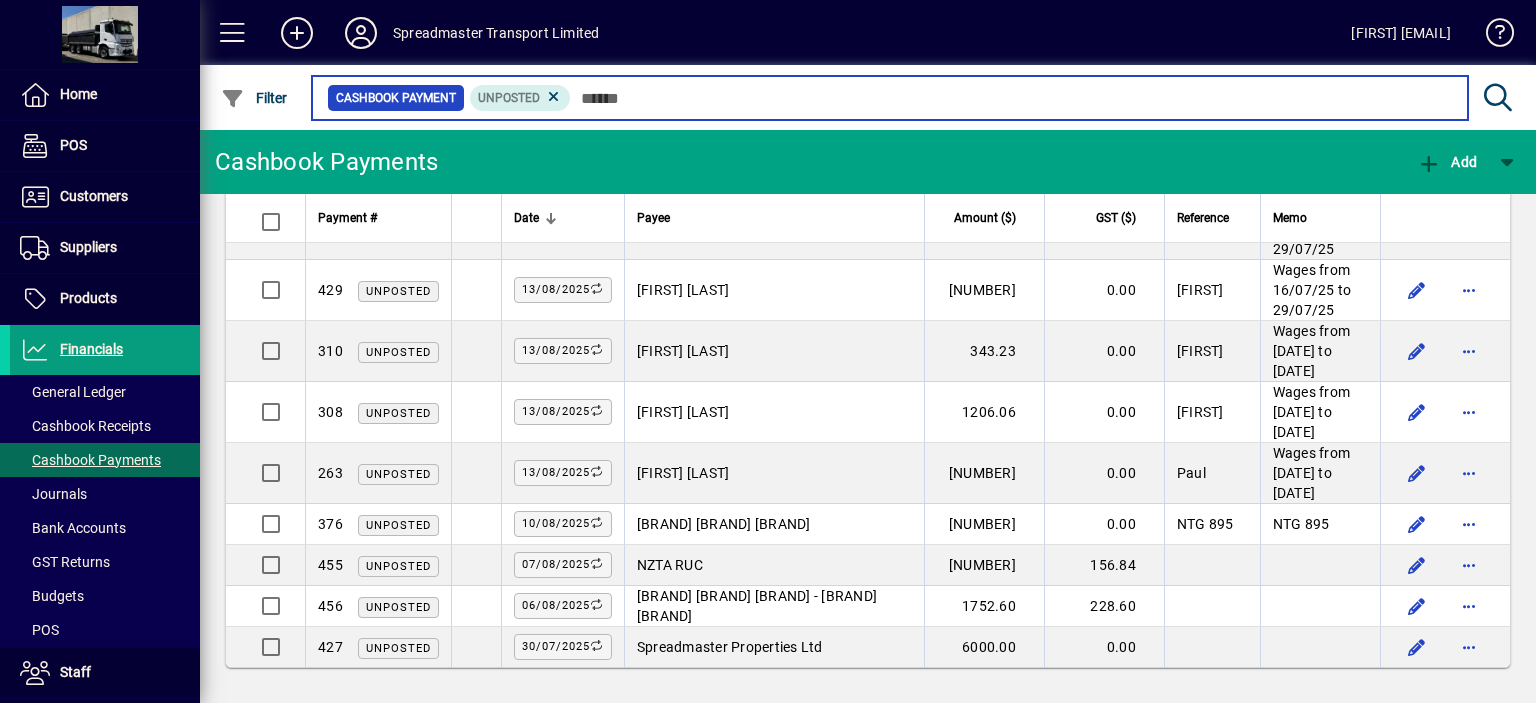 scroll, scrollTop: 2112, scrollLeft: 0, axis: vertical 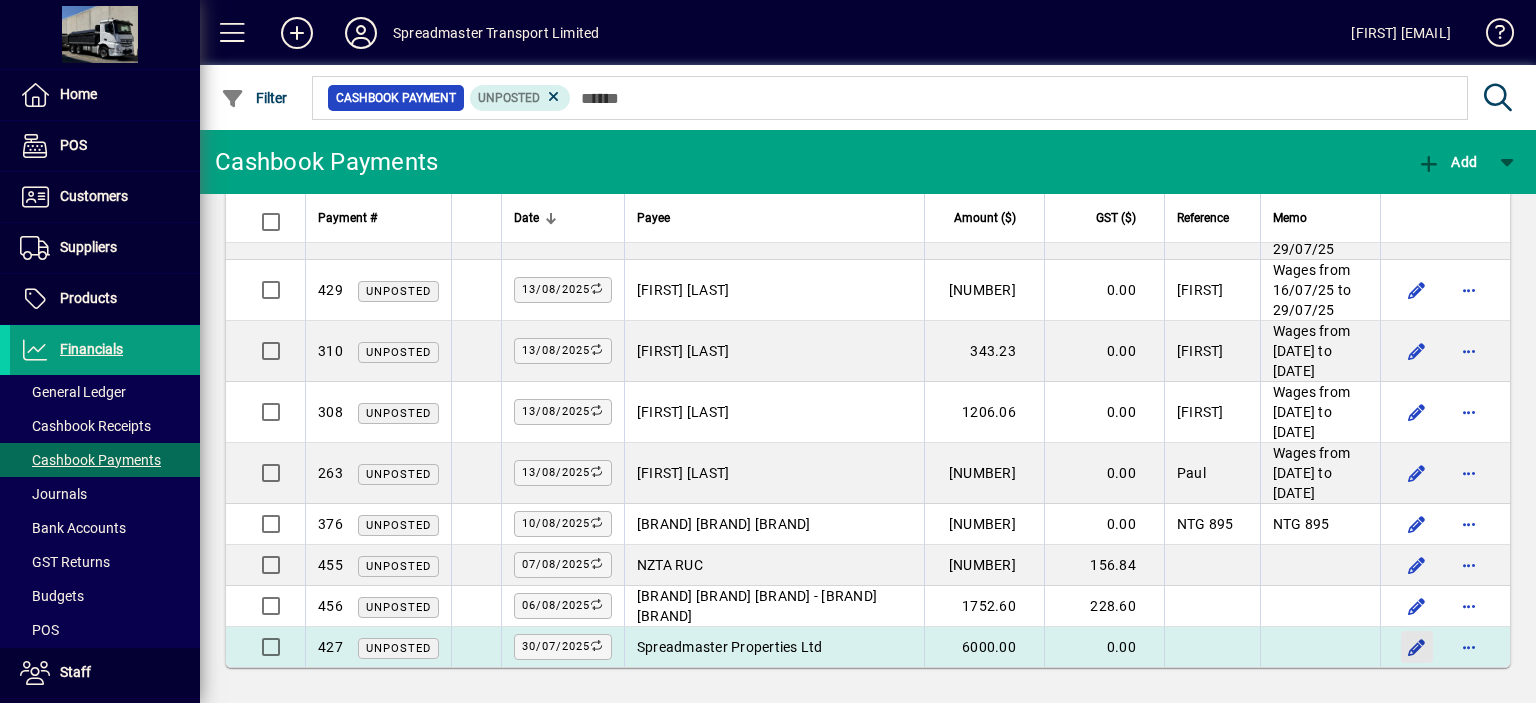 click at bounding box center [1417, 647] 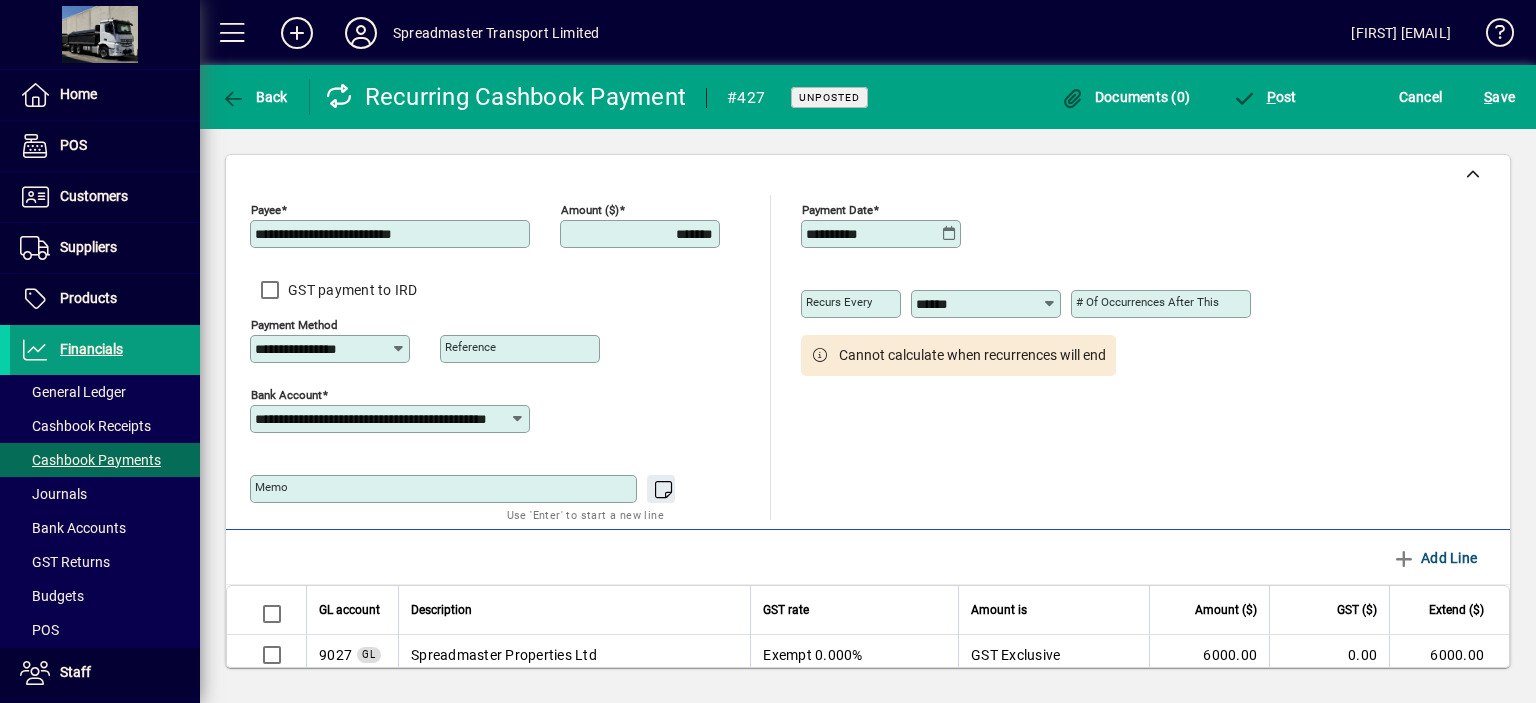 drag, startPoint x: 661, startPoint y: 235, endPoint x: 685, endPoint y: 296, distance: 65.551506 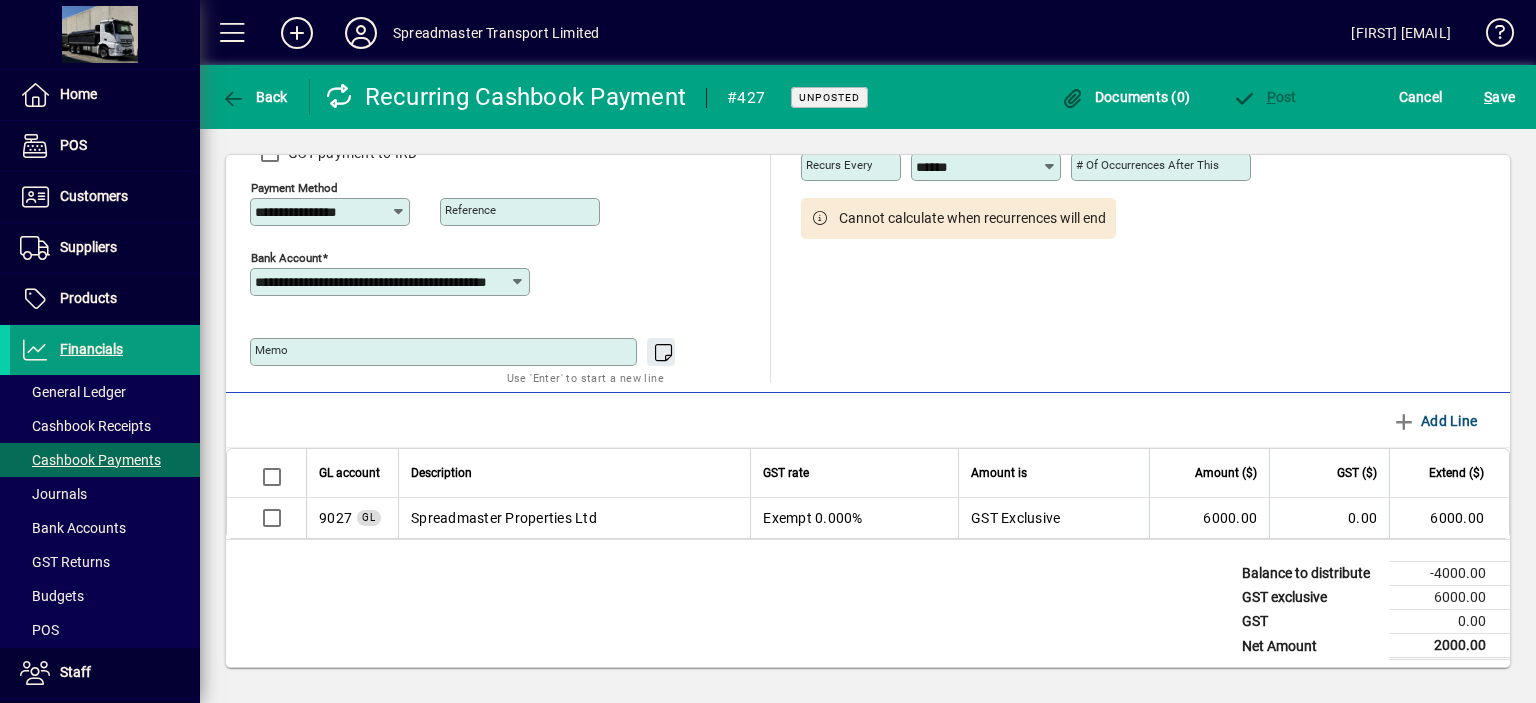 scroll, scrollTop: 143, scrollLeft: 0, axis: vertical 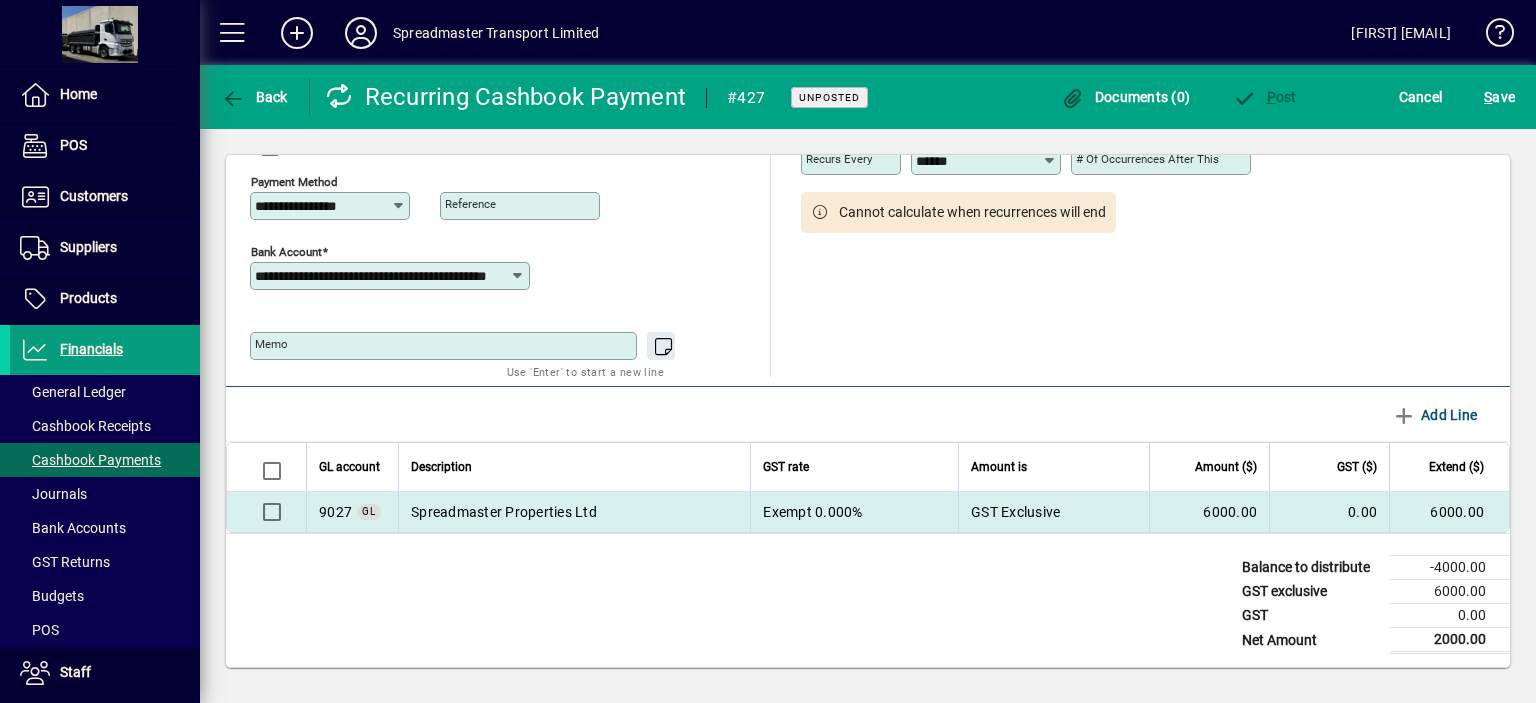 type on "*******" 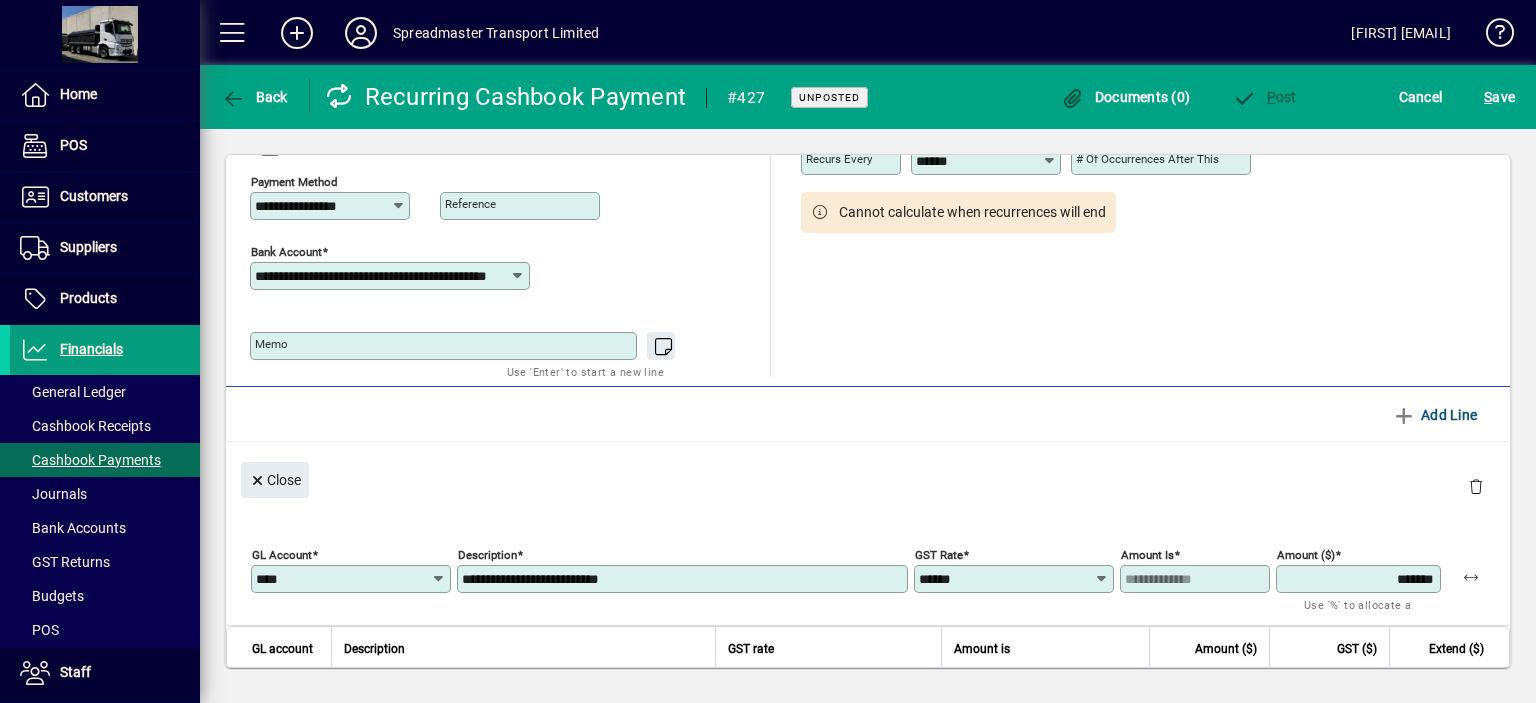 click on "*******" at bounding box center (1360, 579) 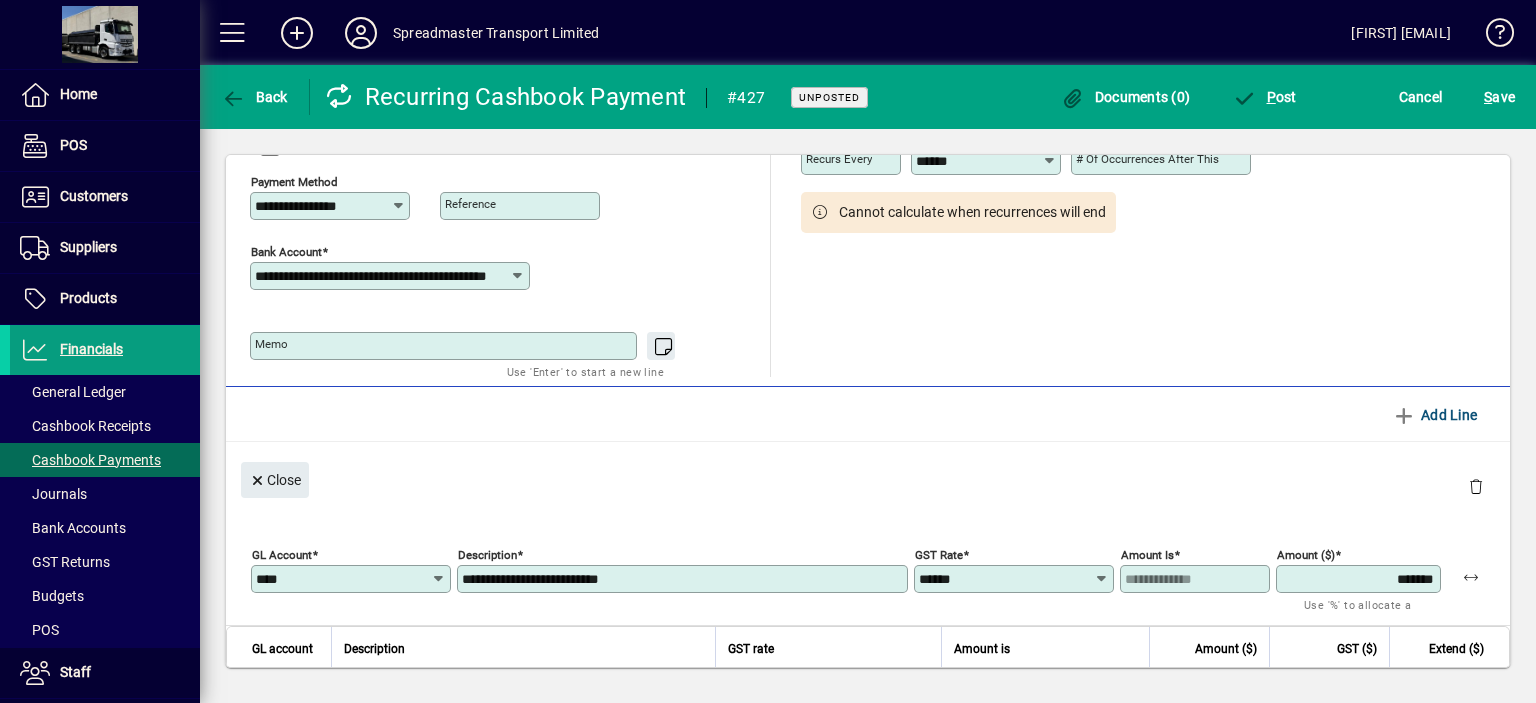 type on "*******" 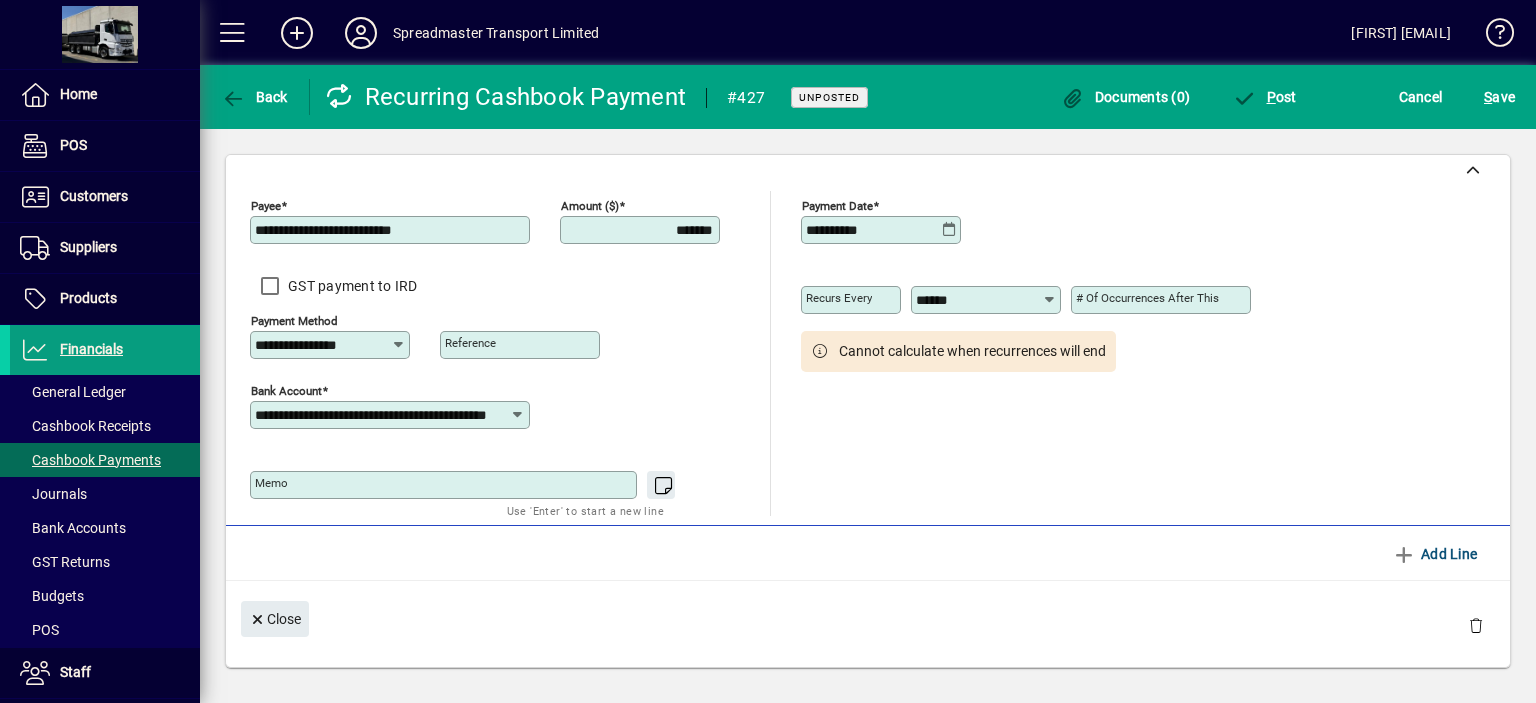 scroll, scrollTop: 0, scrollLeft: 0, axis: both 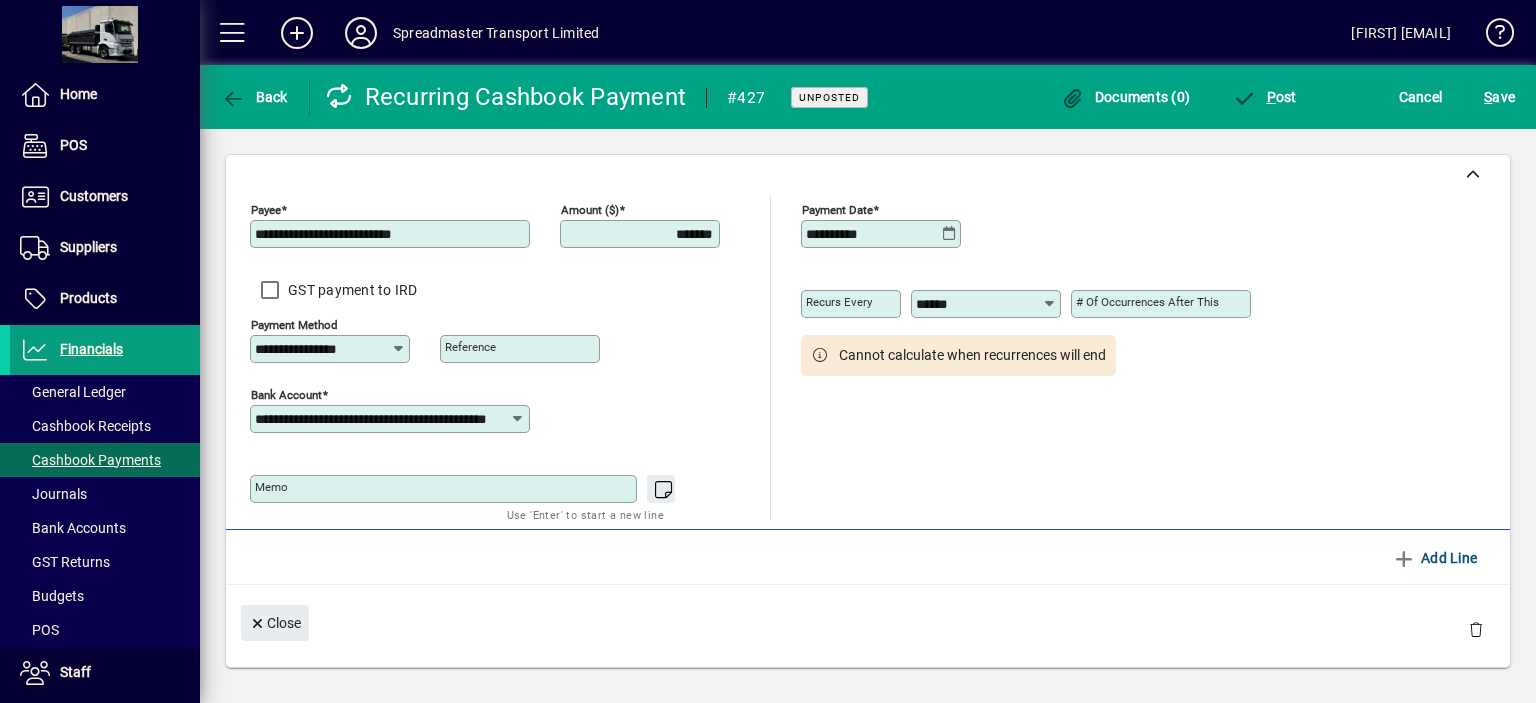 click 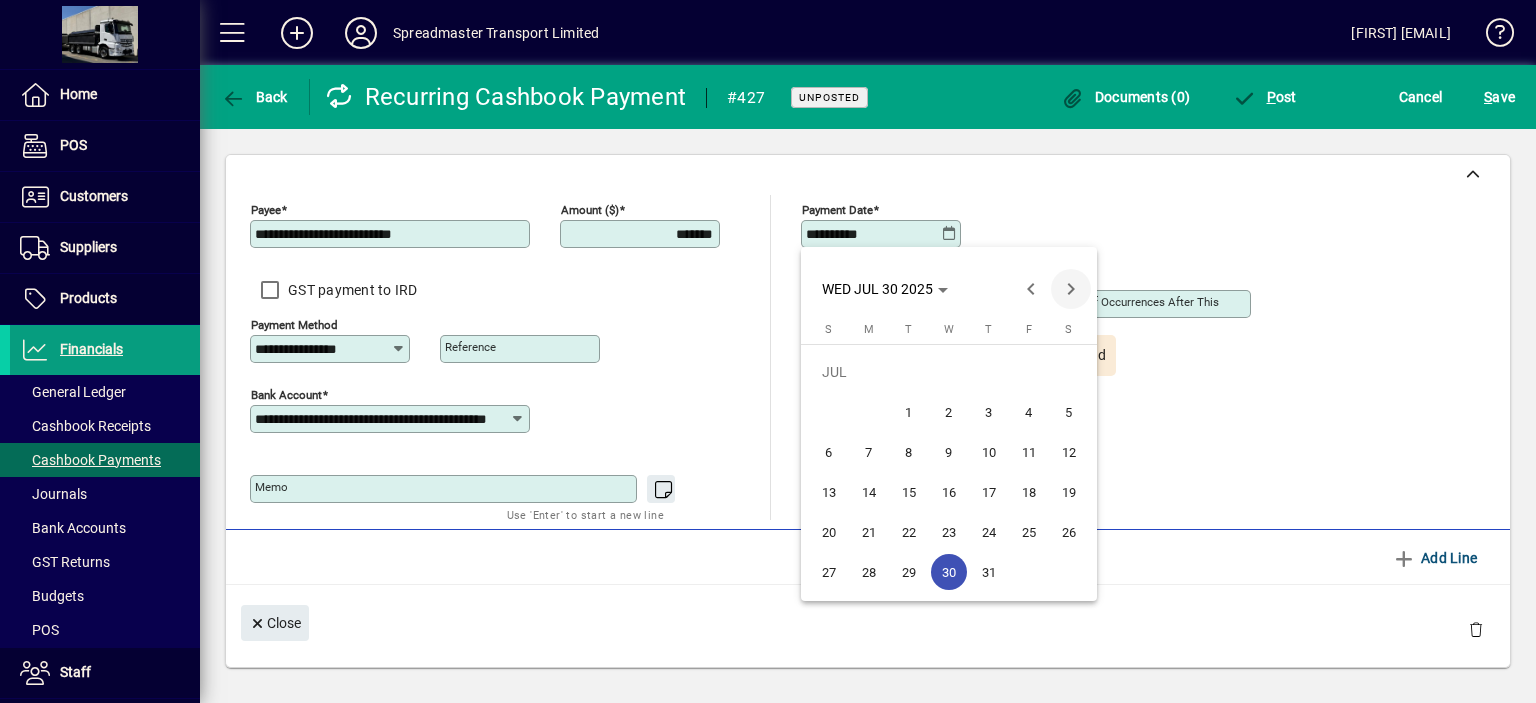 click at bounding box center (1071, 289) 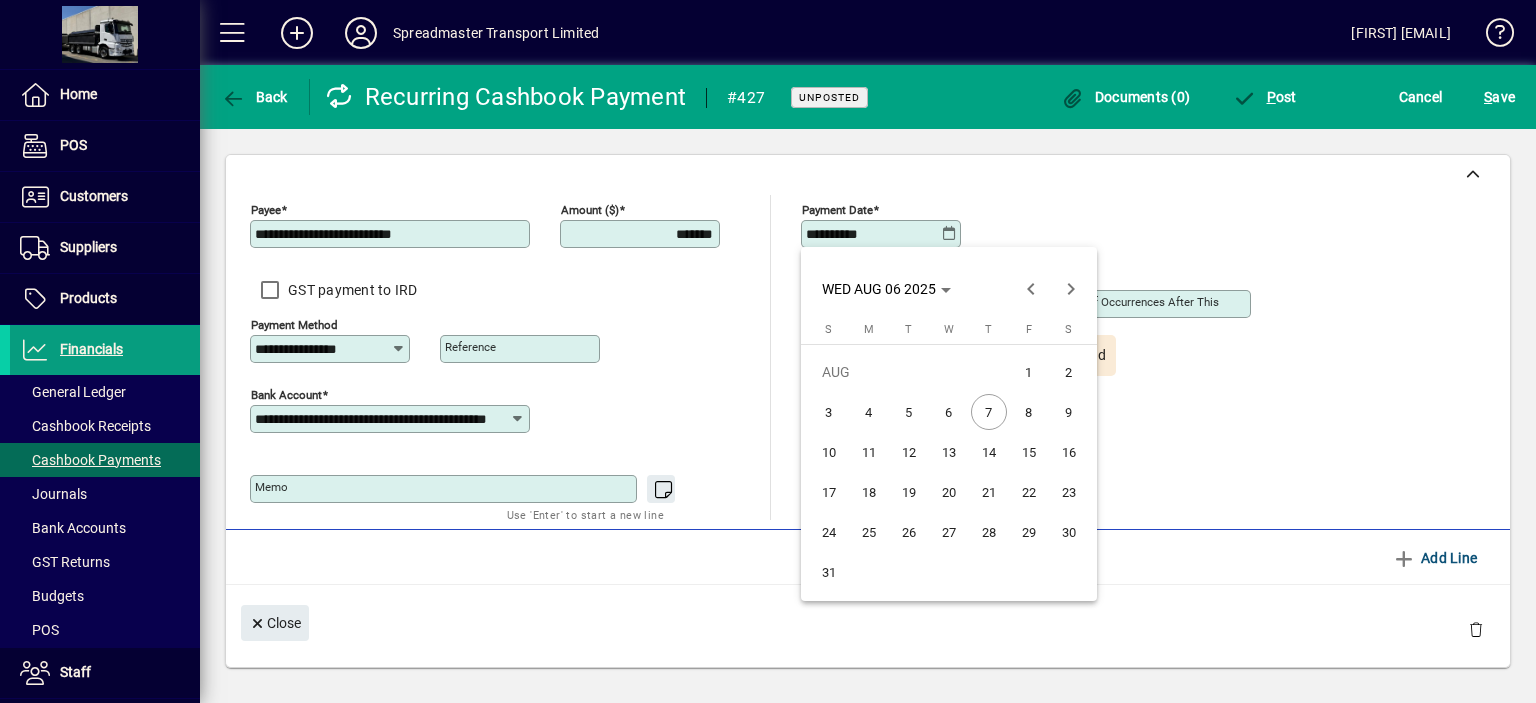 click on "6" at bounding box center [949, 412] 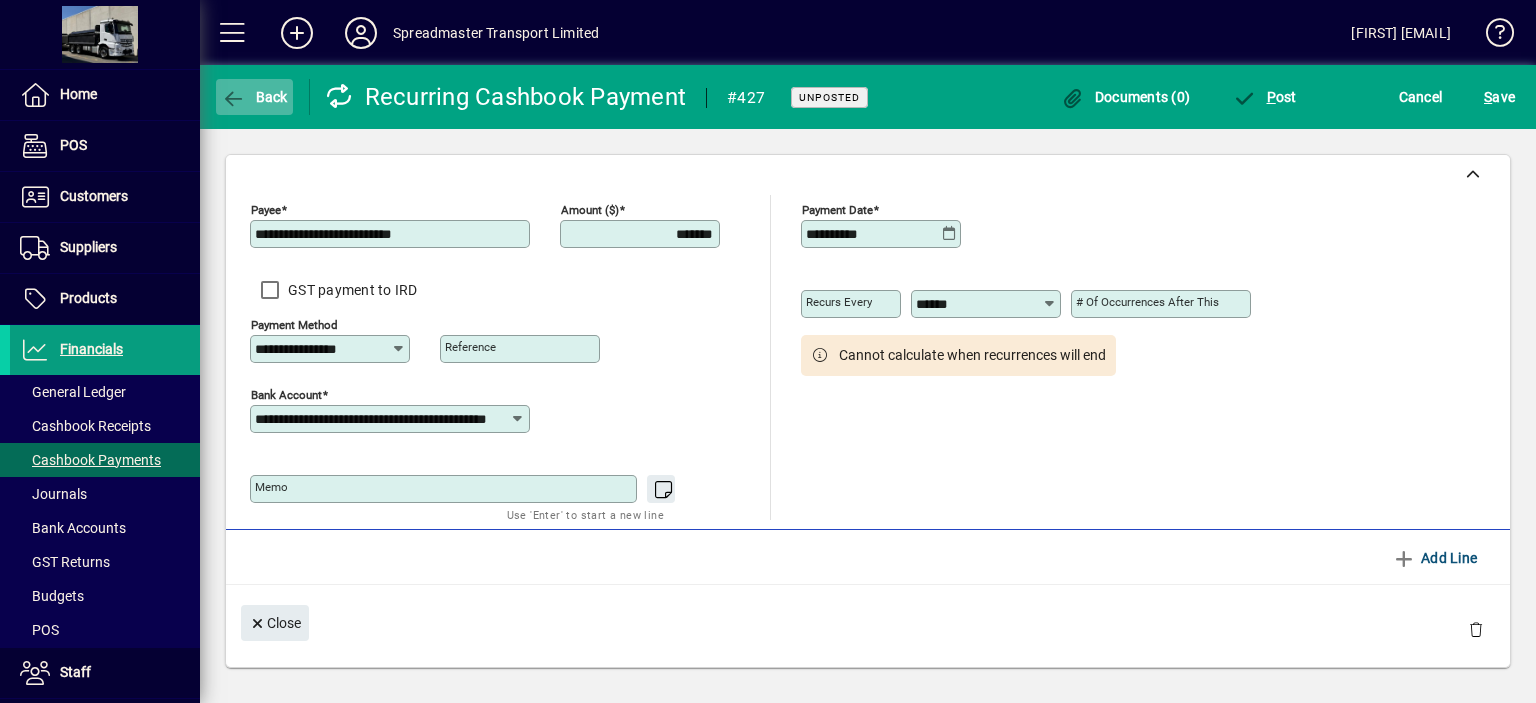 click on "Back" 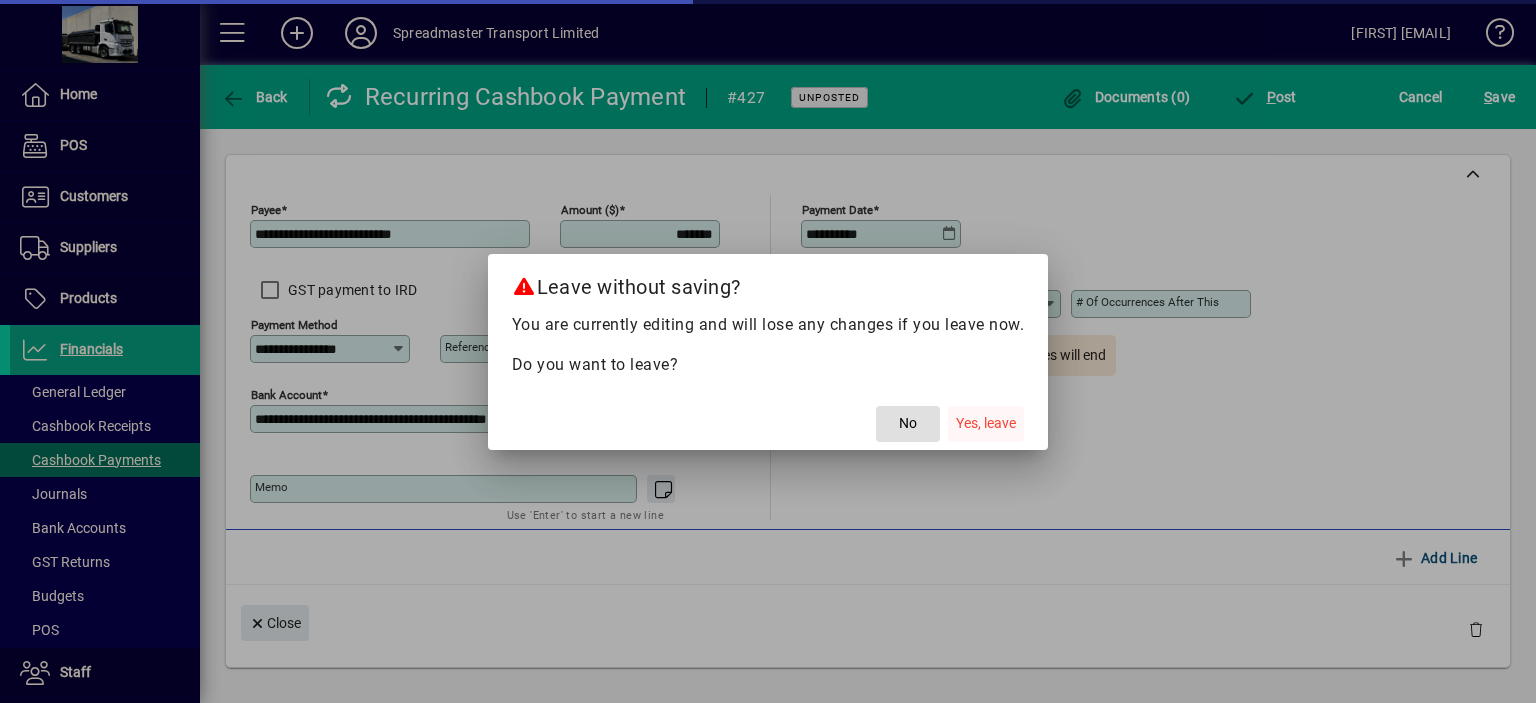 click on "Yes, leave" 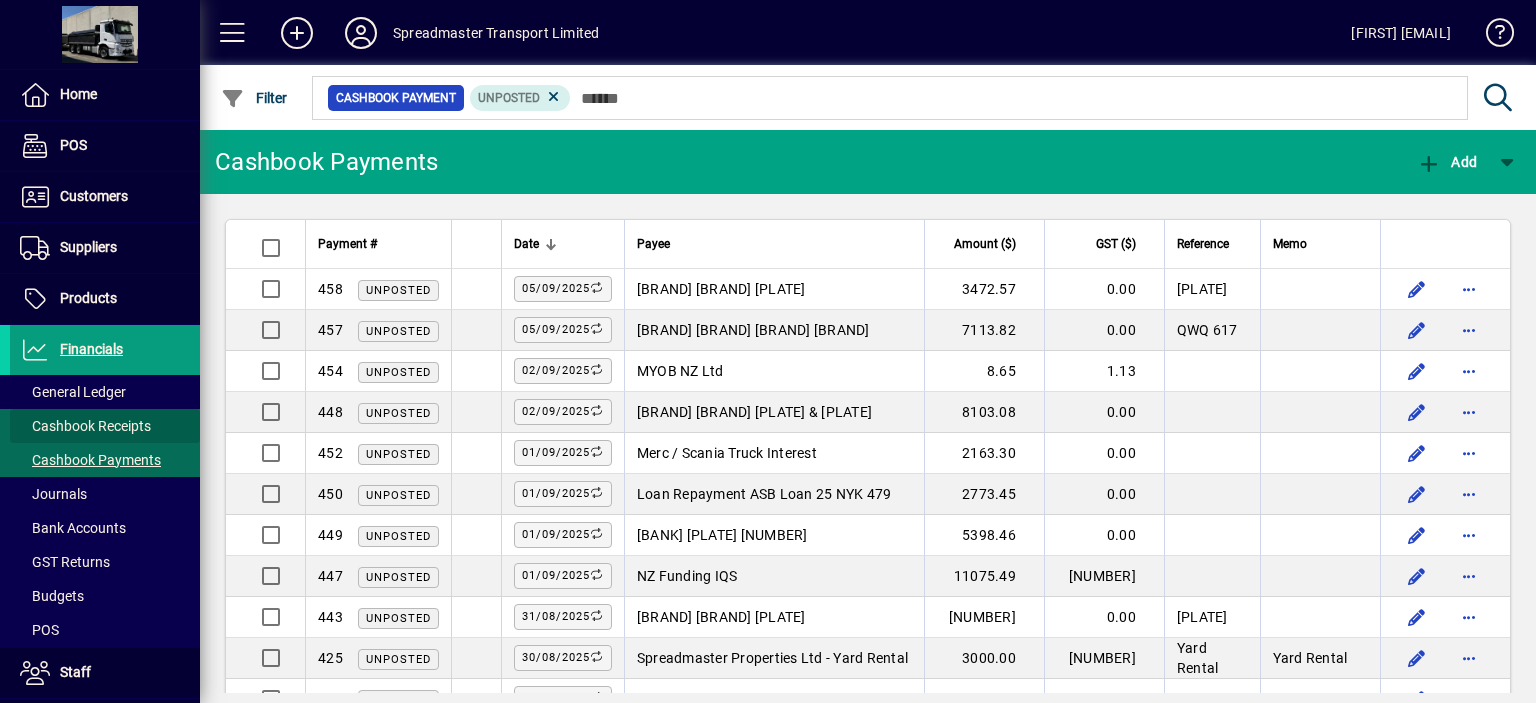 click on "Cashbook Receipts" at bounding box center [85, 426] 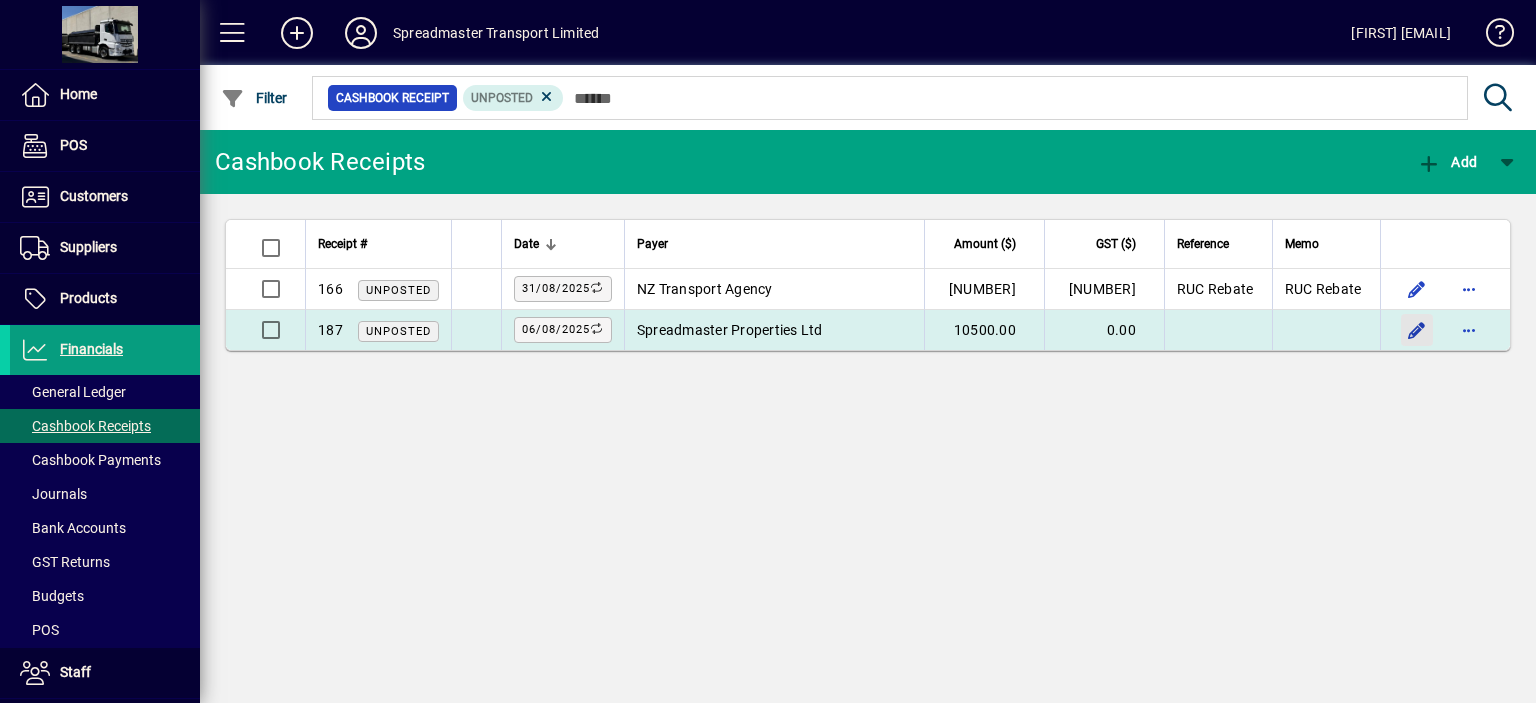 click at bounding box center (1417, 330) 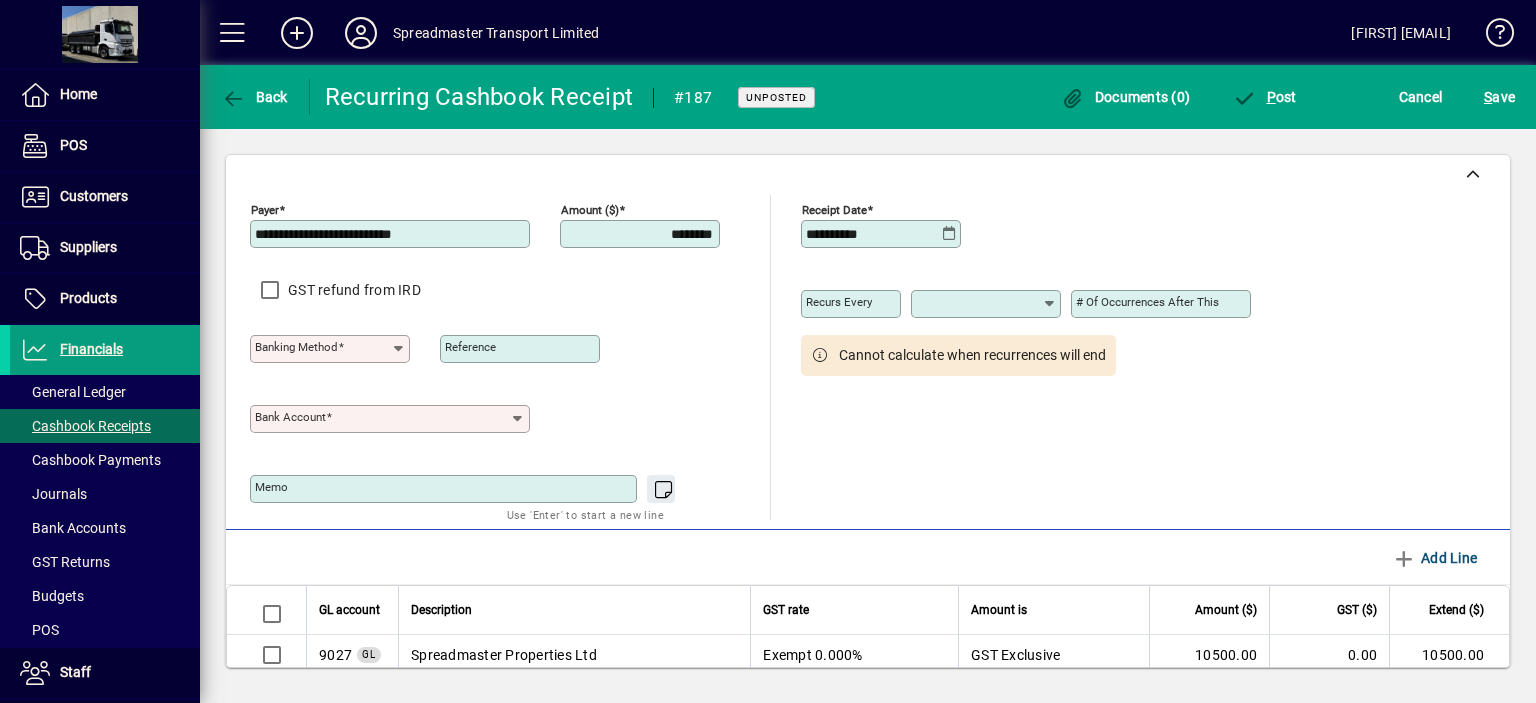 type on "**********" 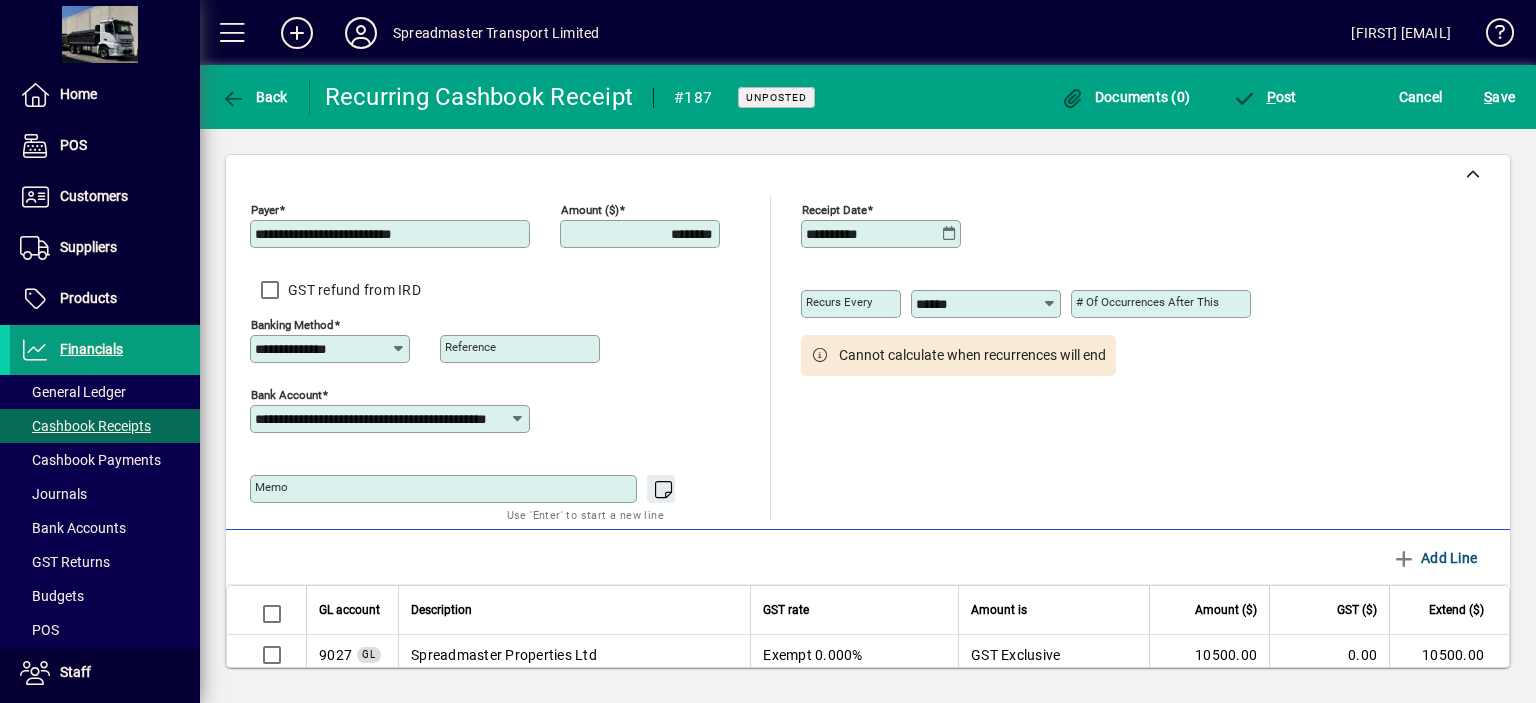 click on "********" at bounding box center [642, 234] 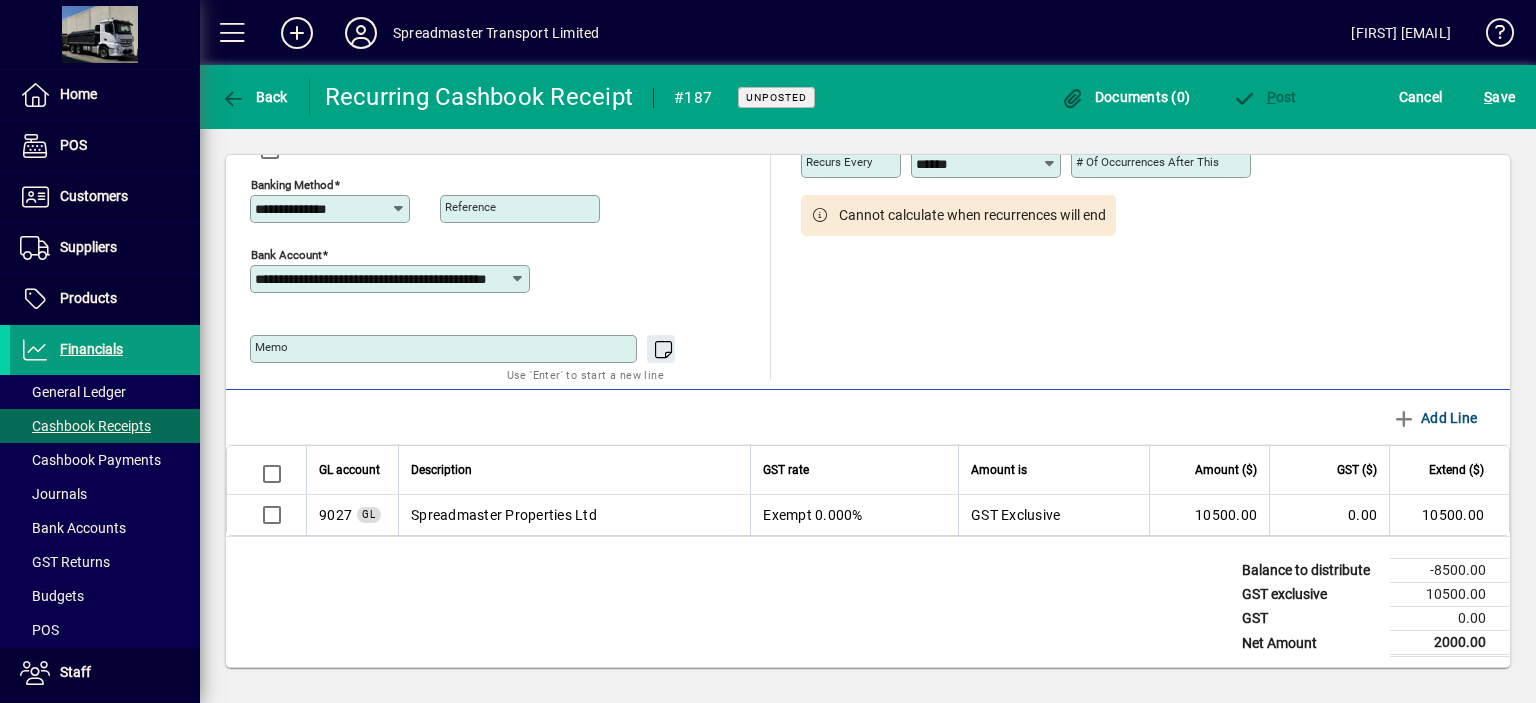 scroll, scrollTop: 143, scrollLeft: 0, axis: vertical 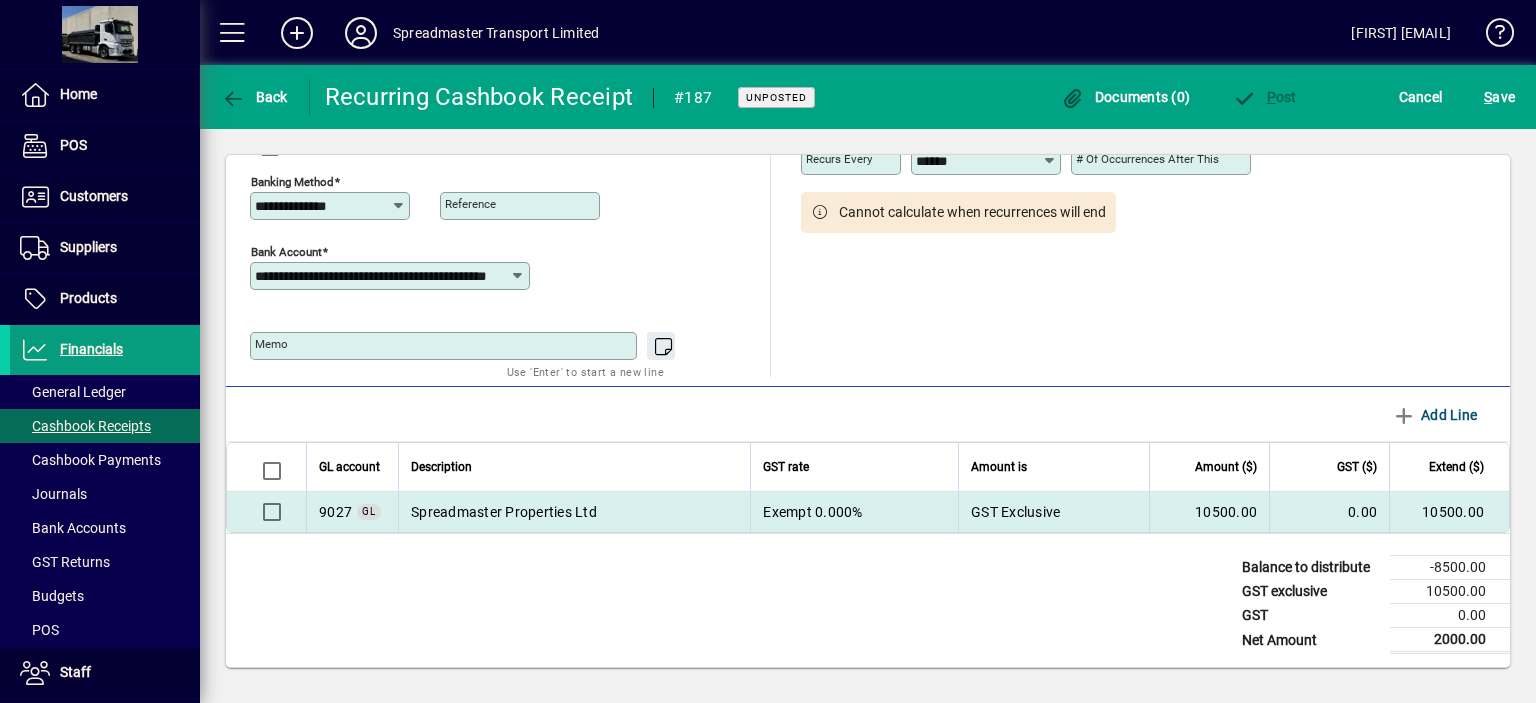 type on "*******" 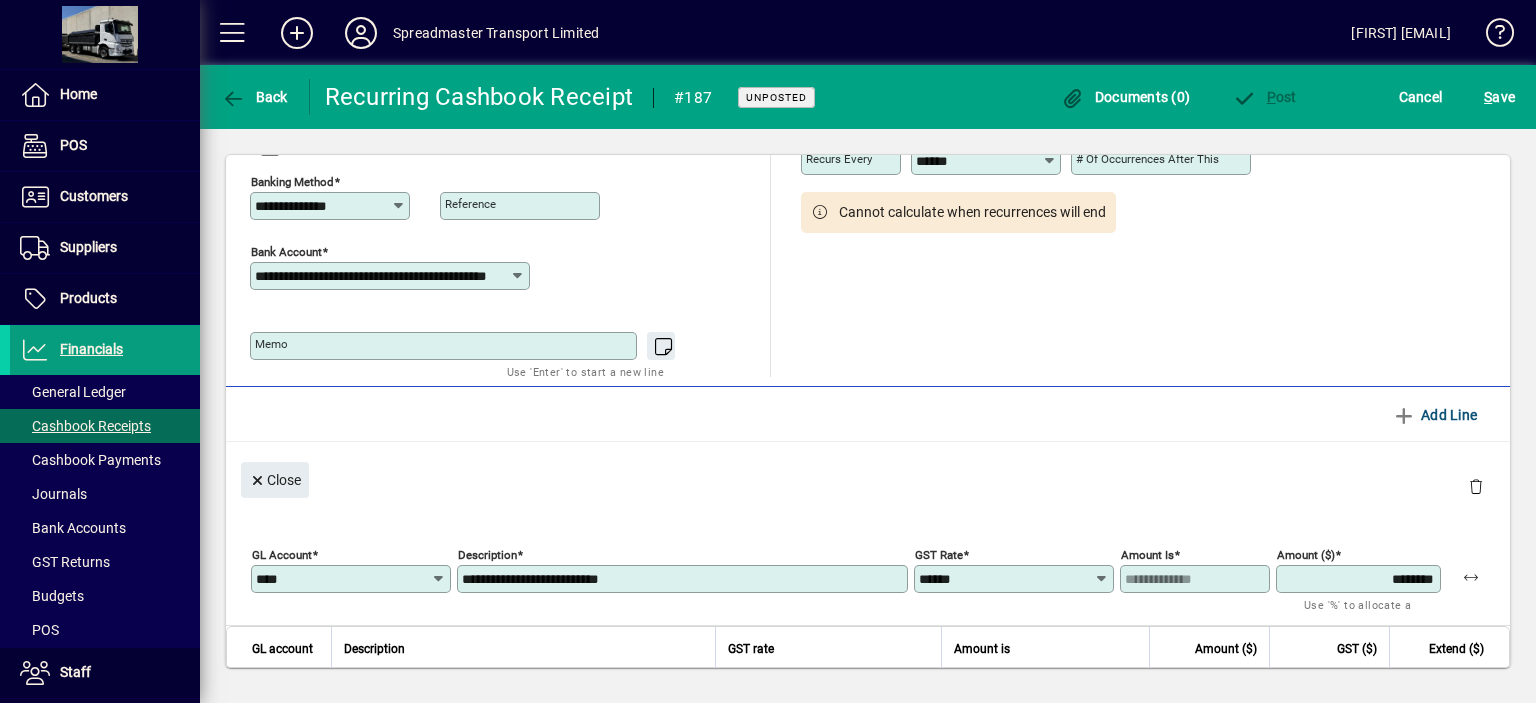 click on "********" at bounding box center [1360, 579] 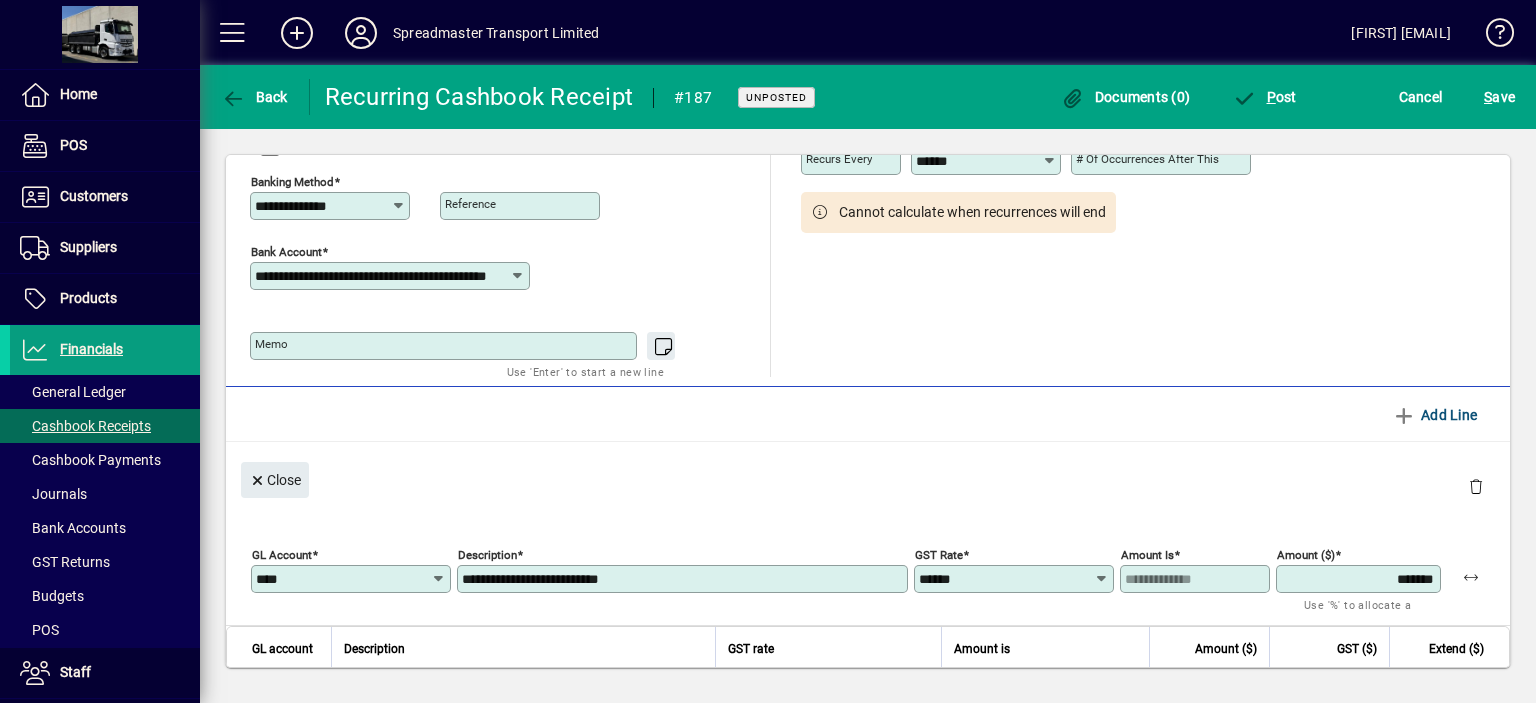 type on "*******" 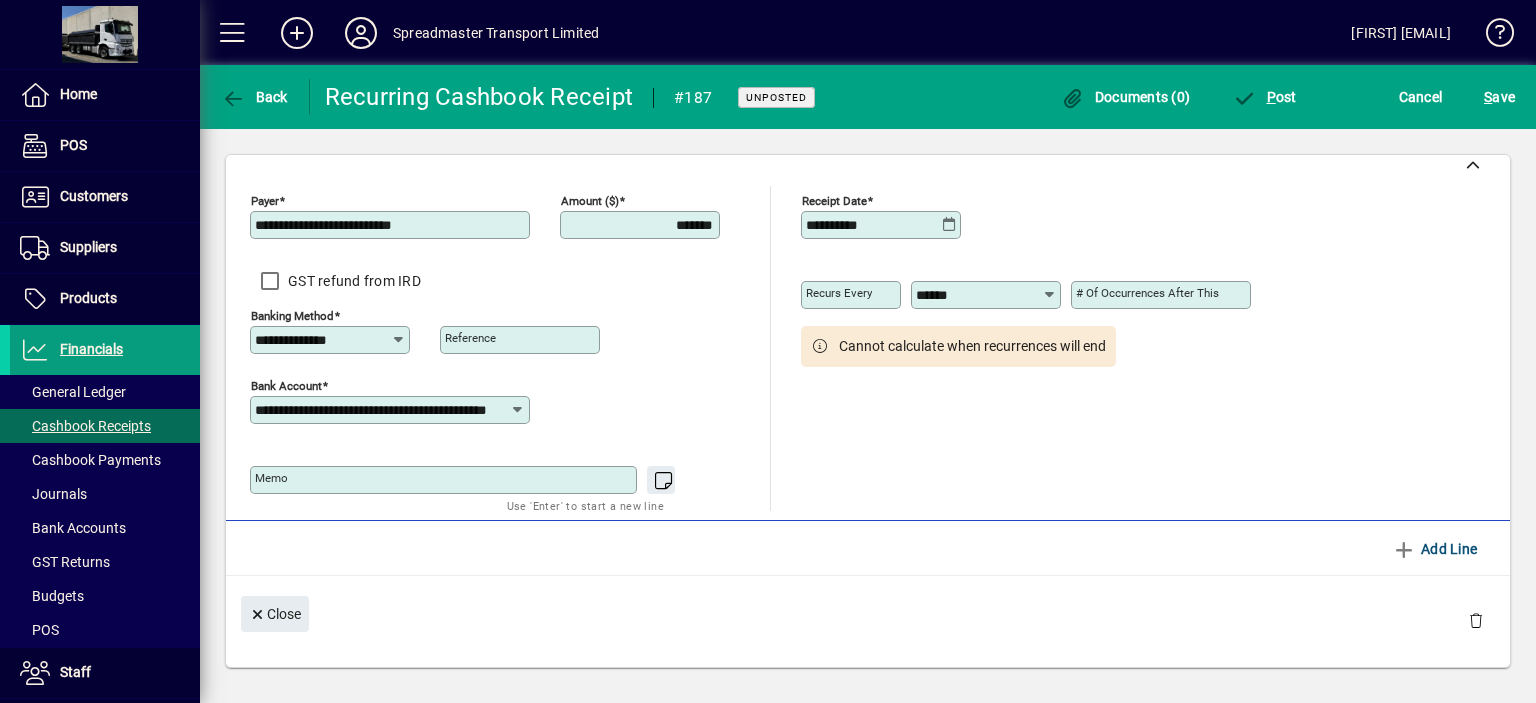 scroll, scrollTop: 0, scrollLeft: 0, axis: both 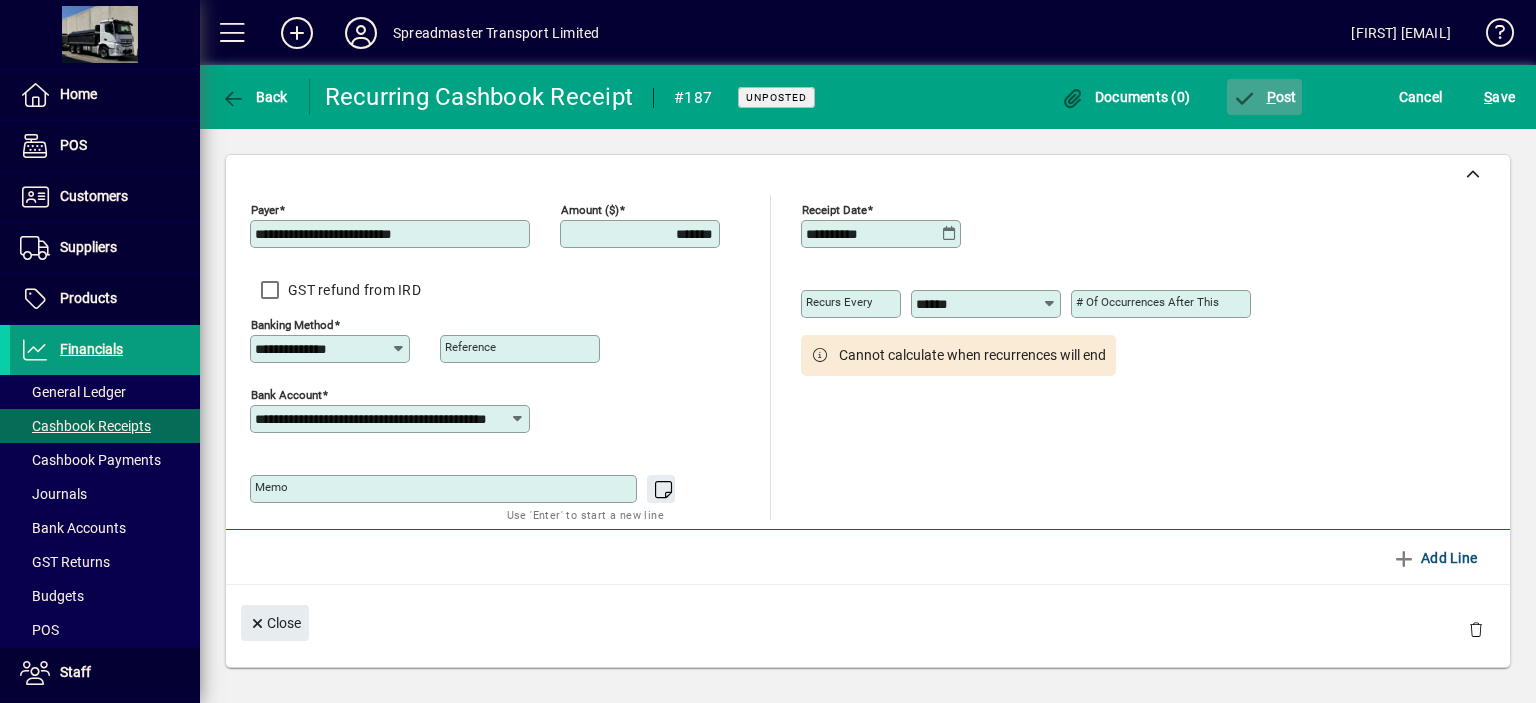 click on "P ost" 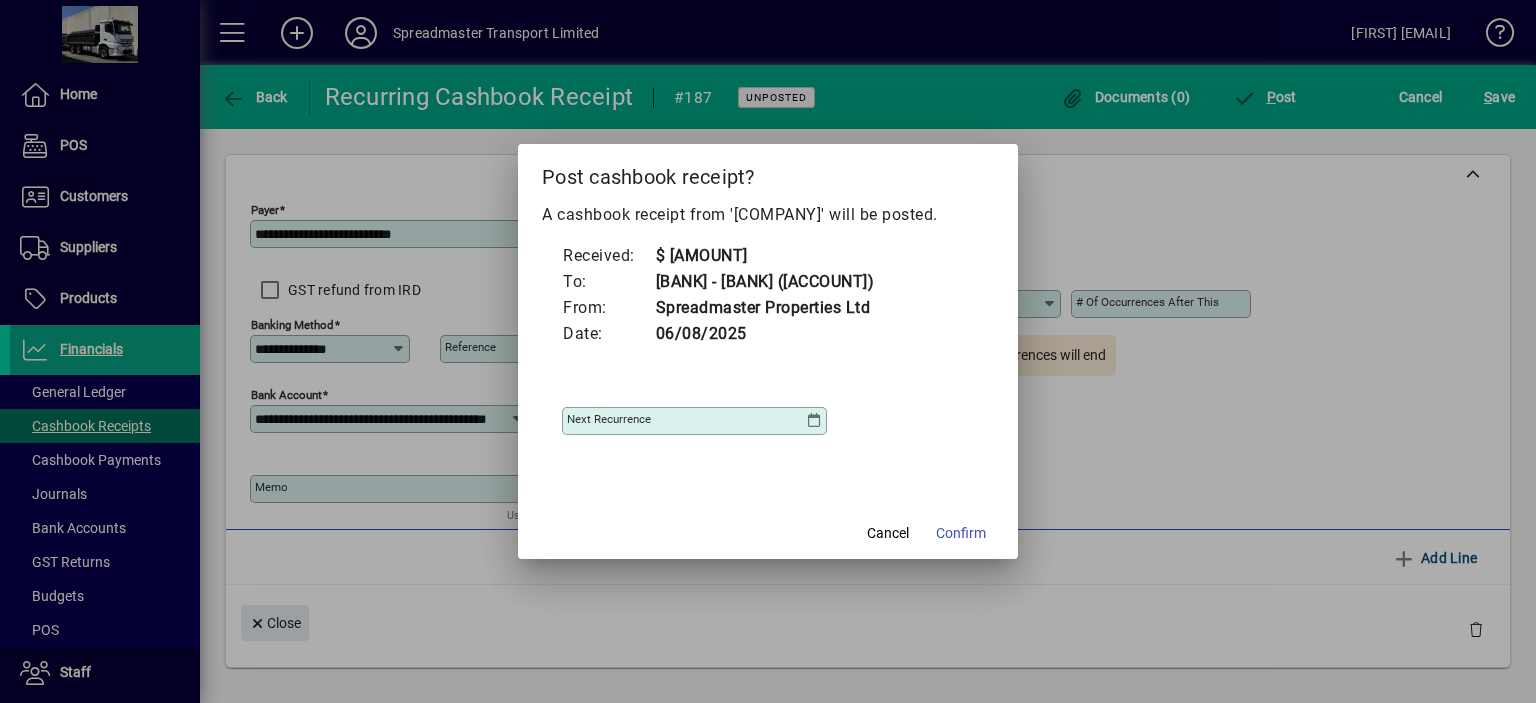 click at bounding box center [814, 421] 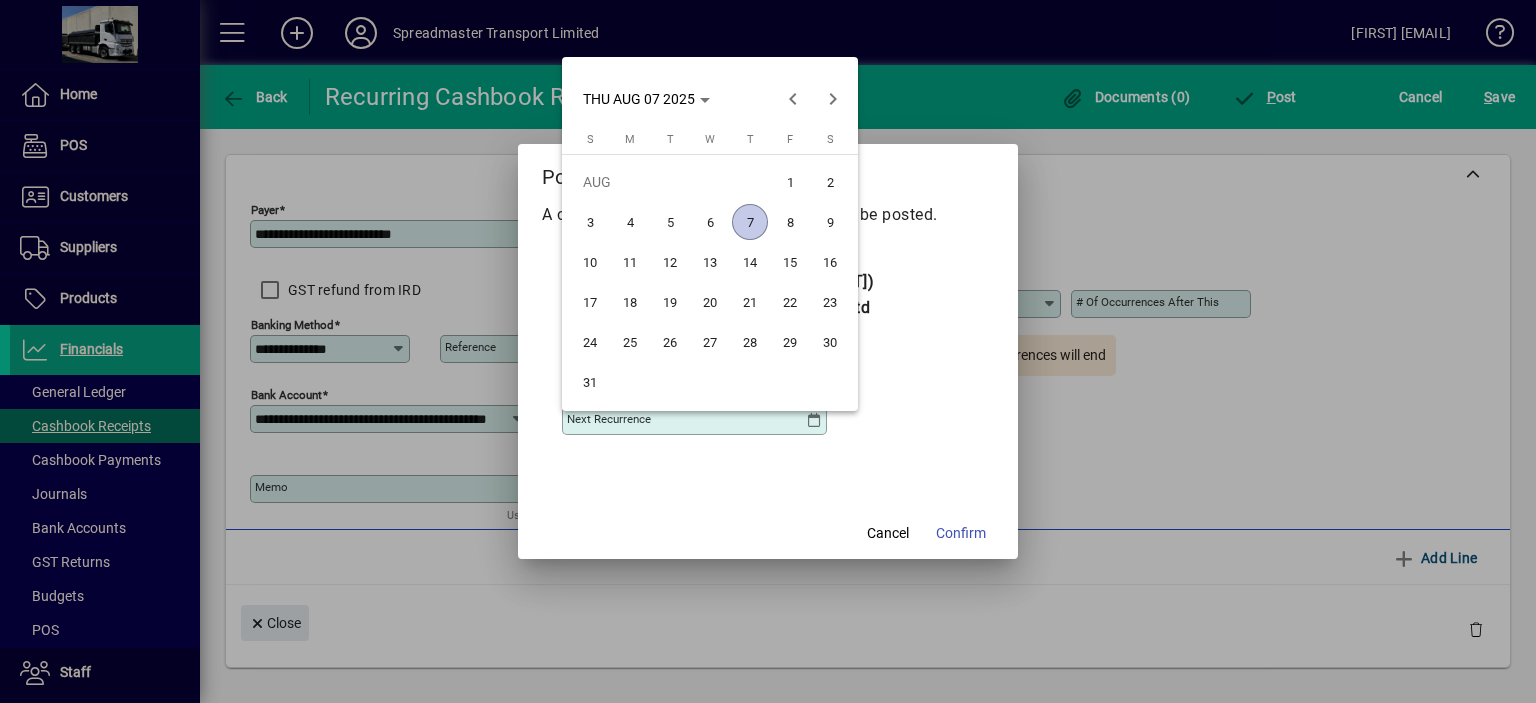 click on "7" at bounding box center [750, 222] 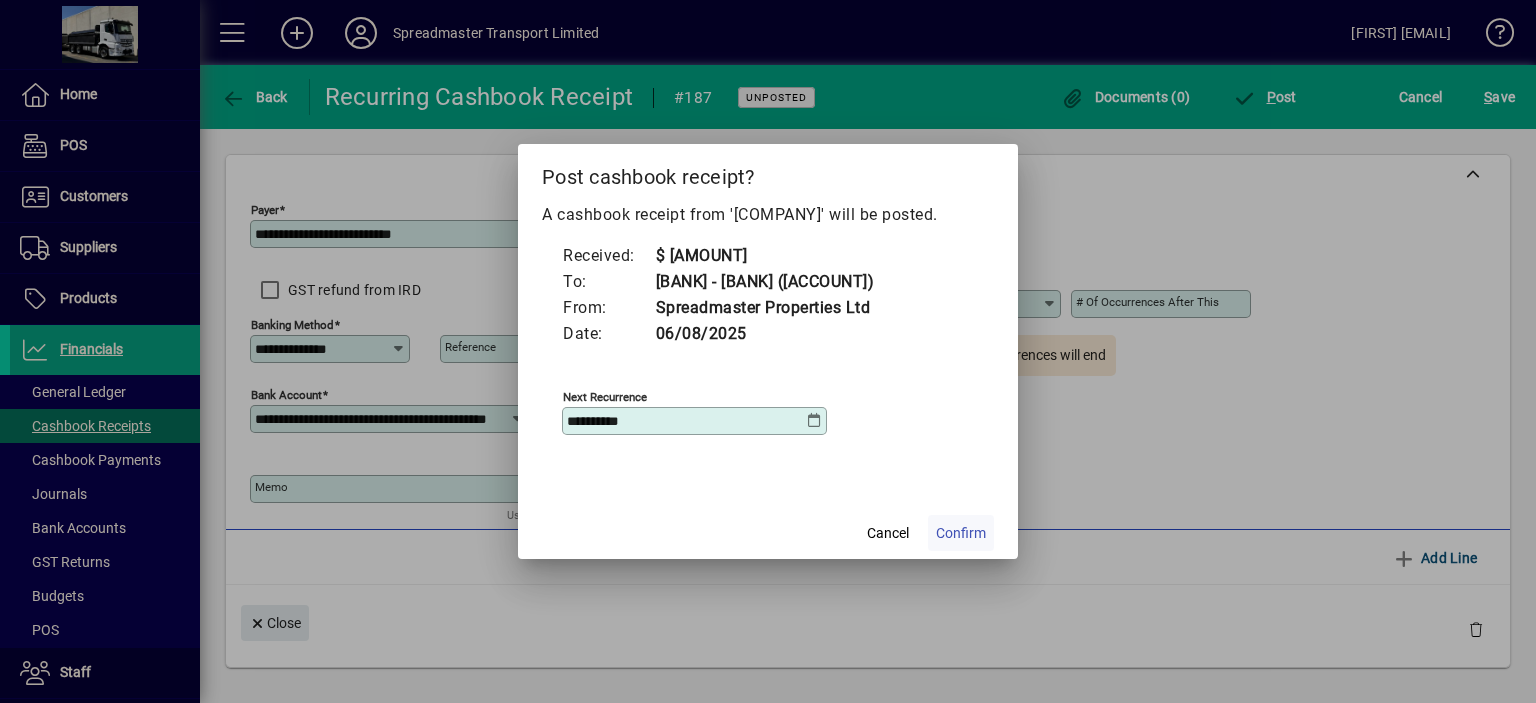 click on "Confirm" 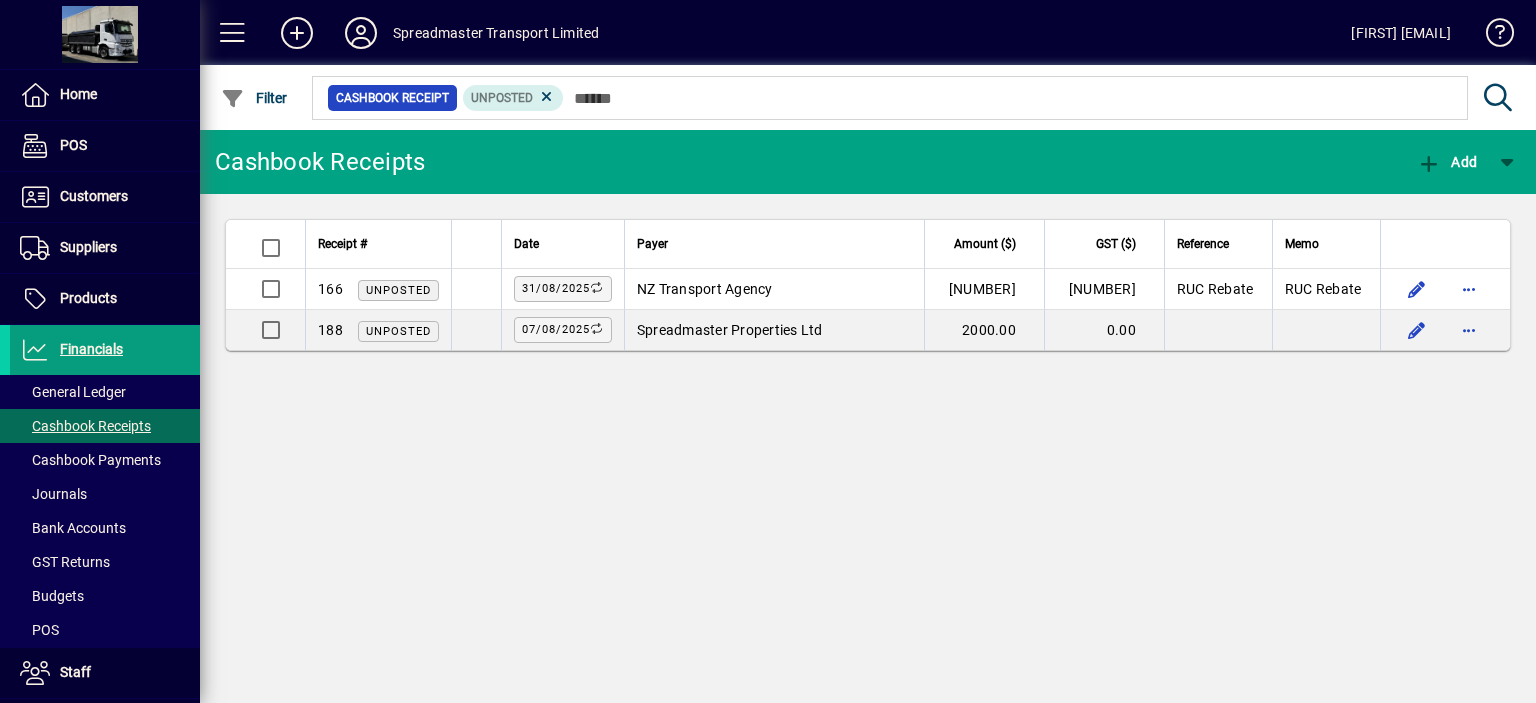 click on "Cashbook Receipts  Add  Receipt #       Date   Payer   Amount ($)   GST ($)   Reference   Memo  166  Unposted  31/08/2025  NZ Transport Agency  [NUMBER]   [NUMBER]  RUC Rebate RUC Rebate 188  Unposted  07/08/2025  Spreadmaster Properties Ltd  [NUMBER]   [NUMBER]" 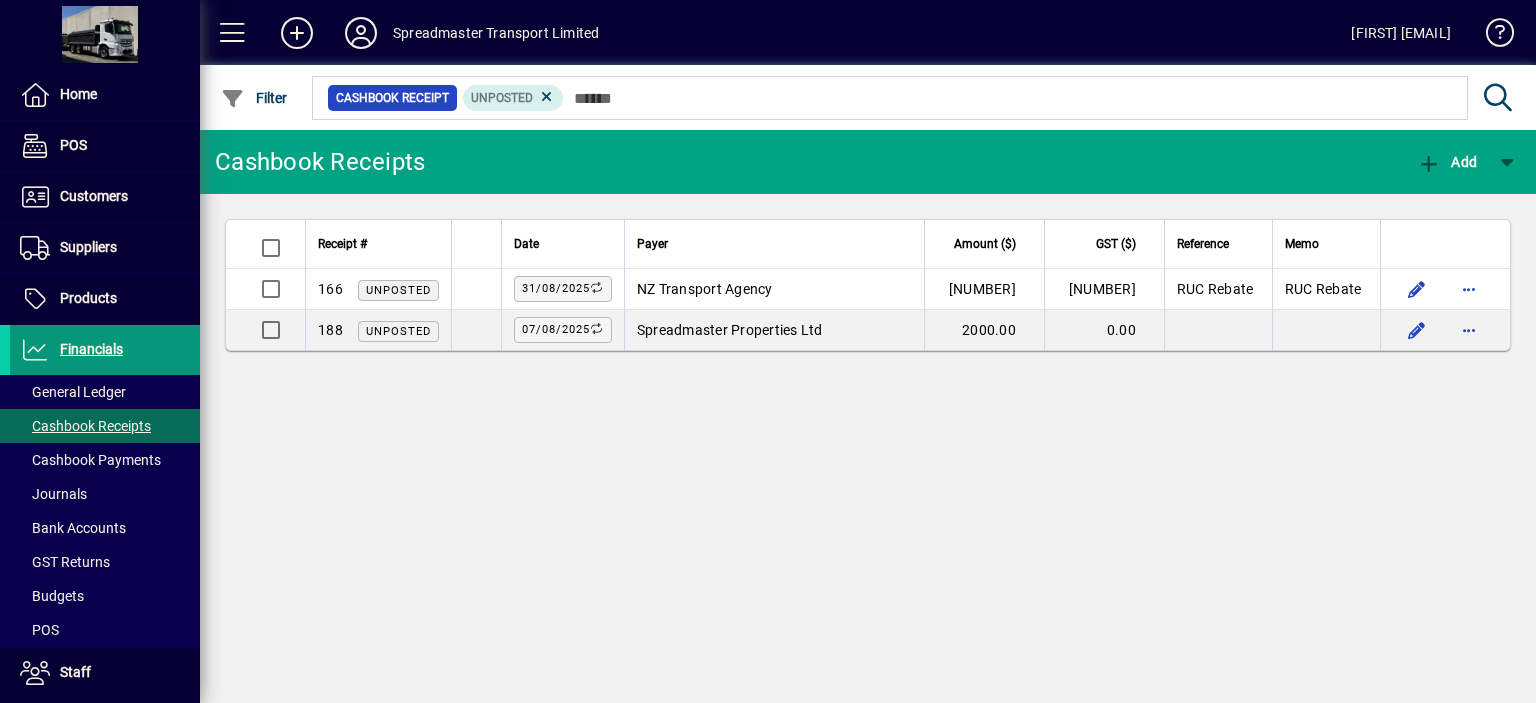 click on "Financials" at bounding box center [91, 349] 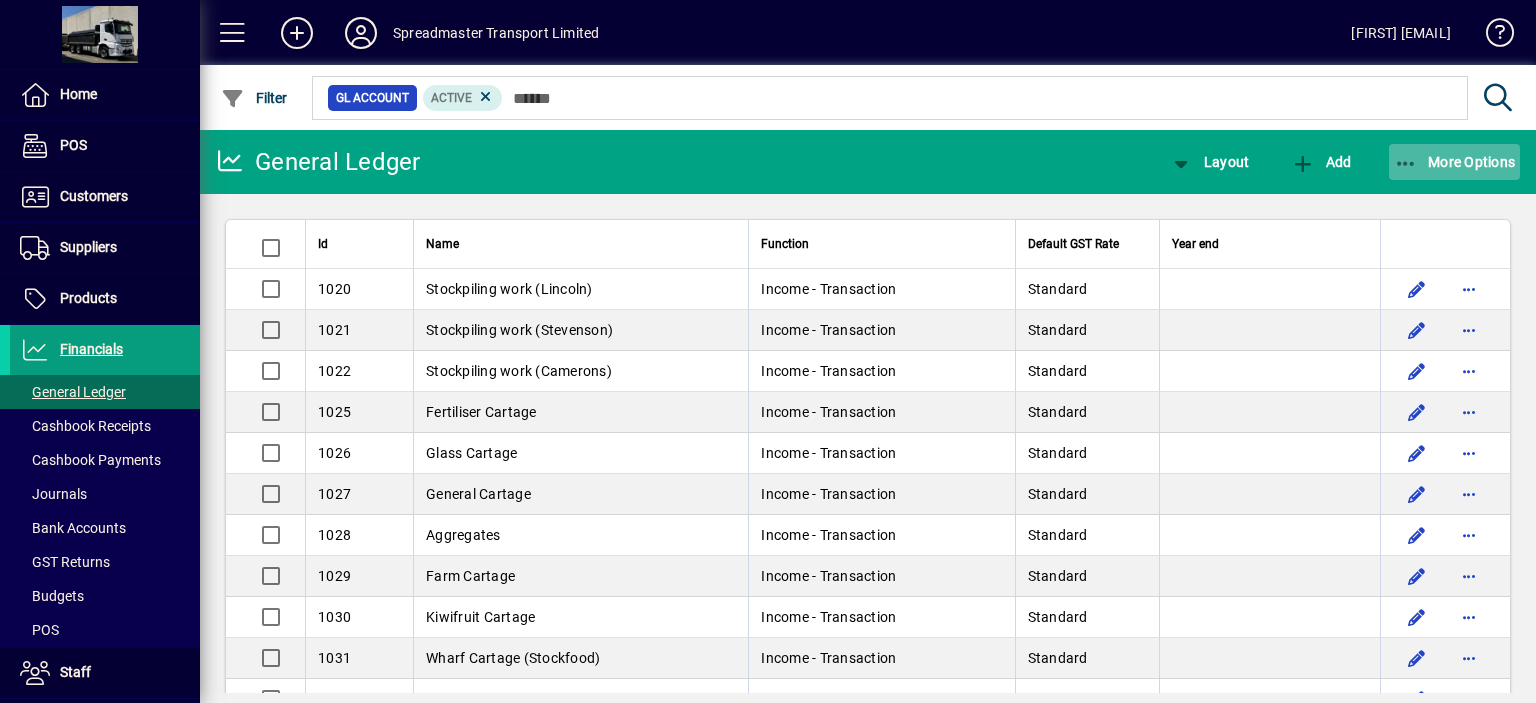 click on "More Options" 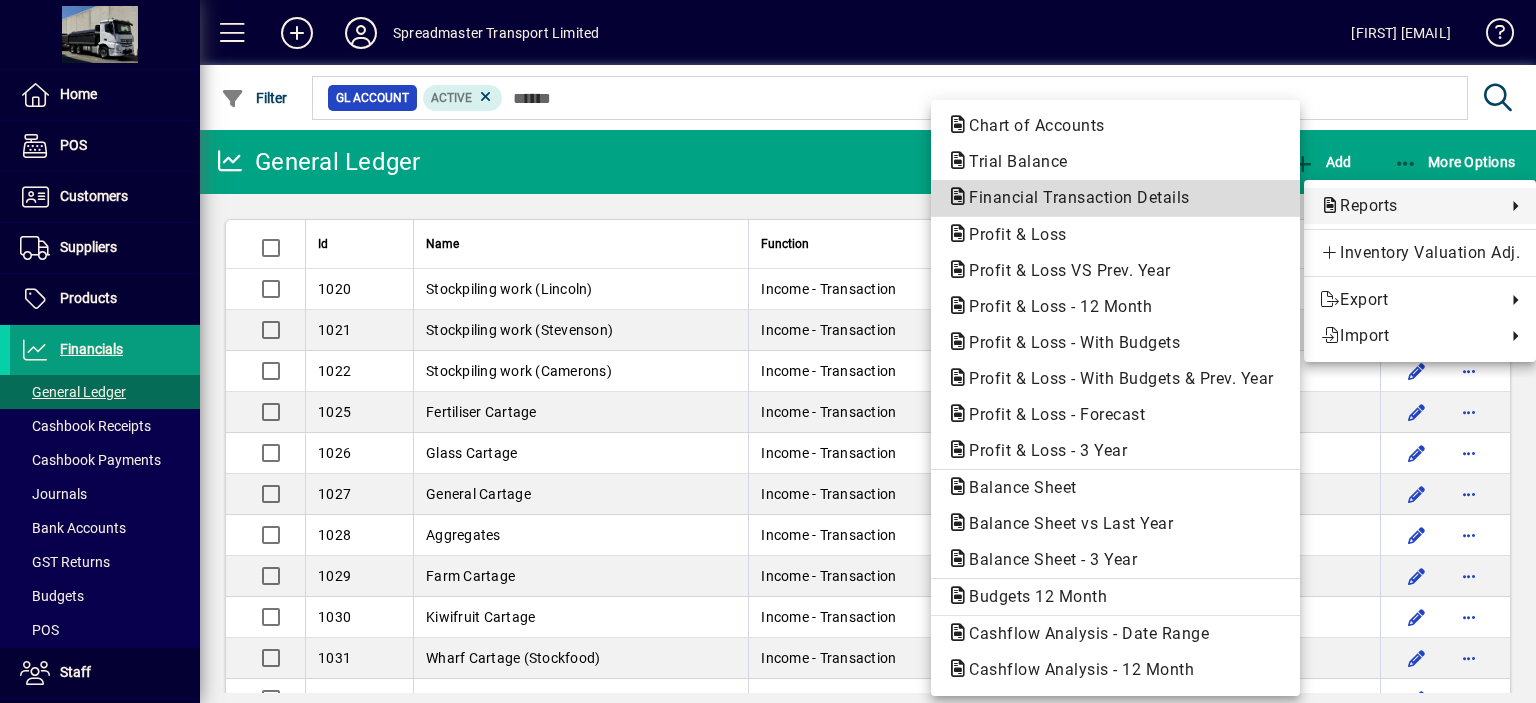 click on "Financial Transaction Details" at bounding box center [1073, 197] 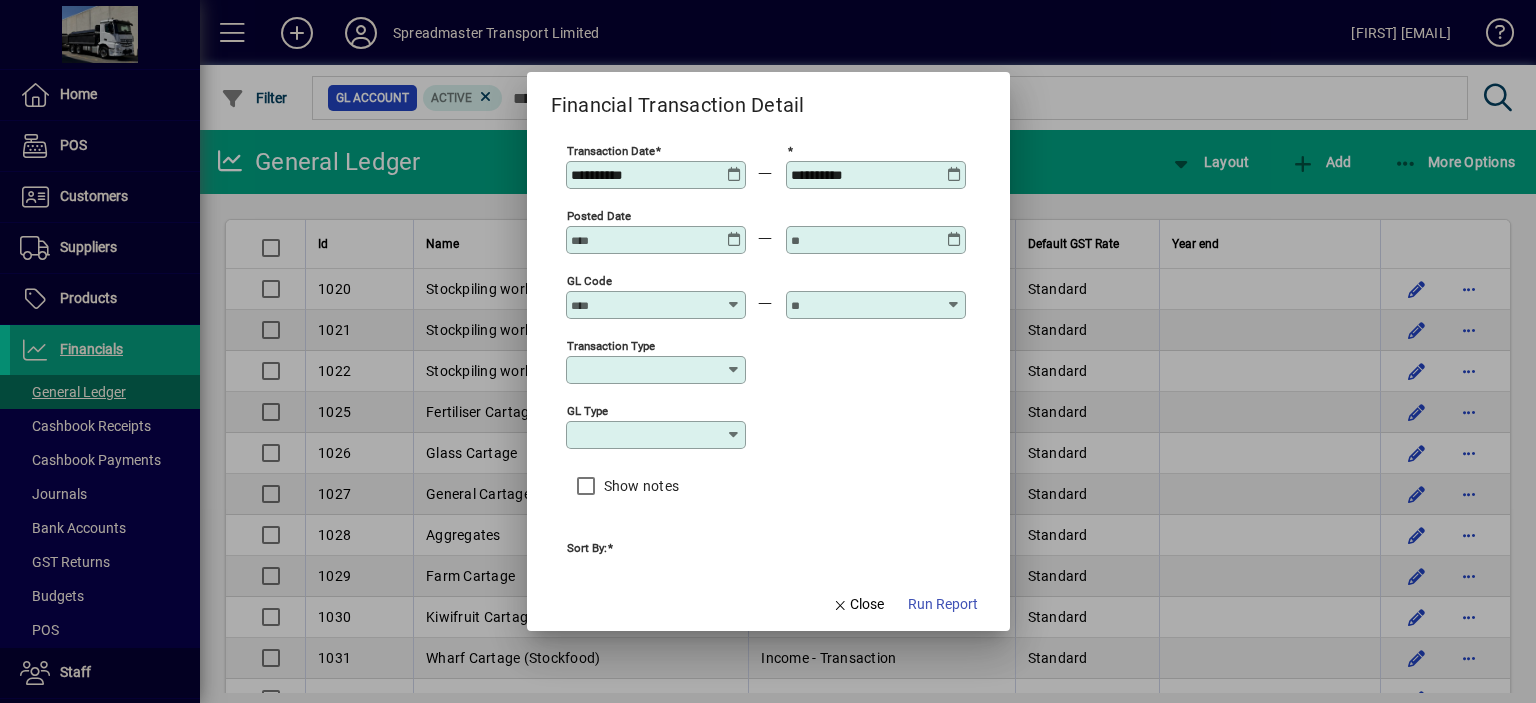 click on "GL code" at bounding box center (644, 305) 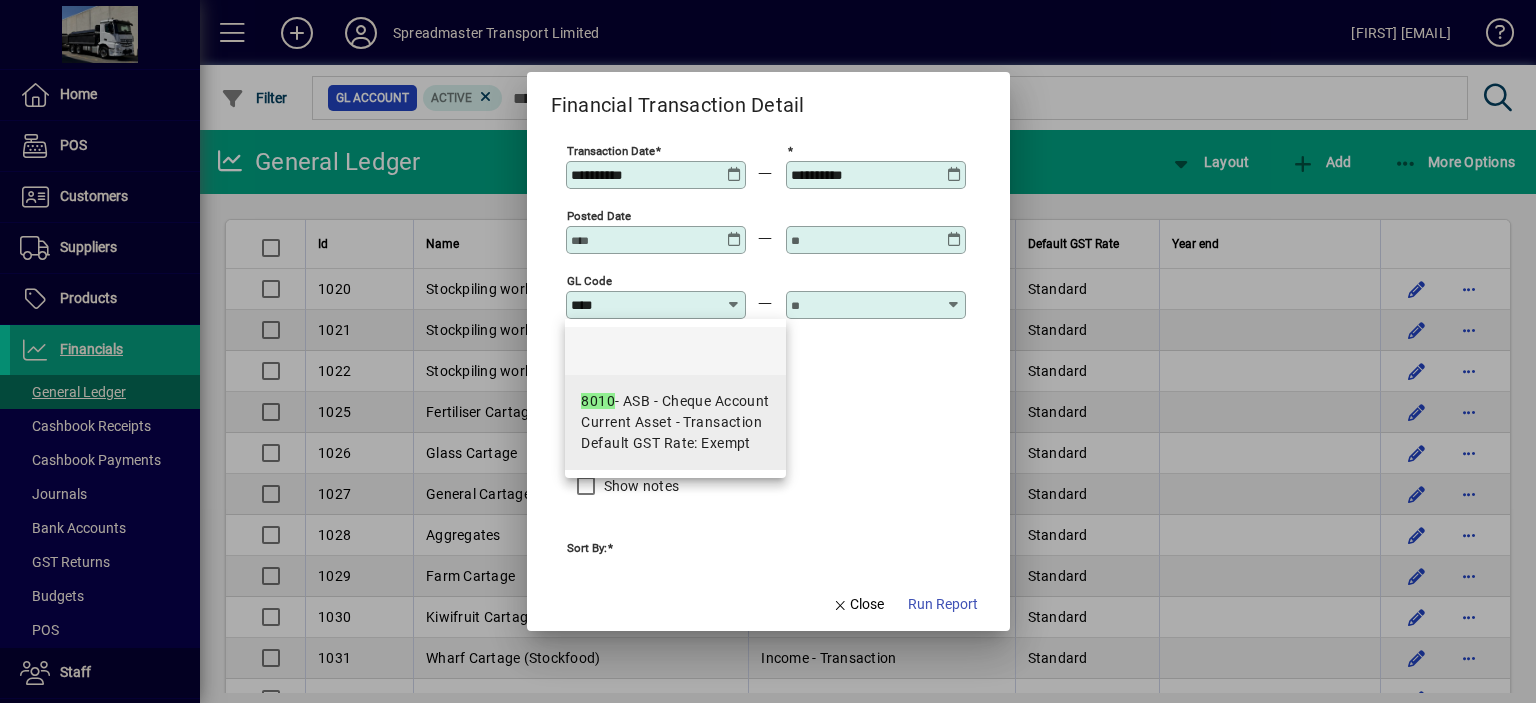 click on "Default GST Rate: Exempt" at bounding box center (666, 443) 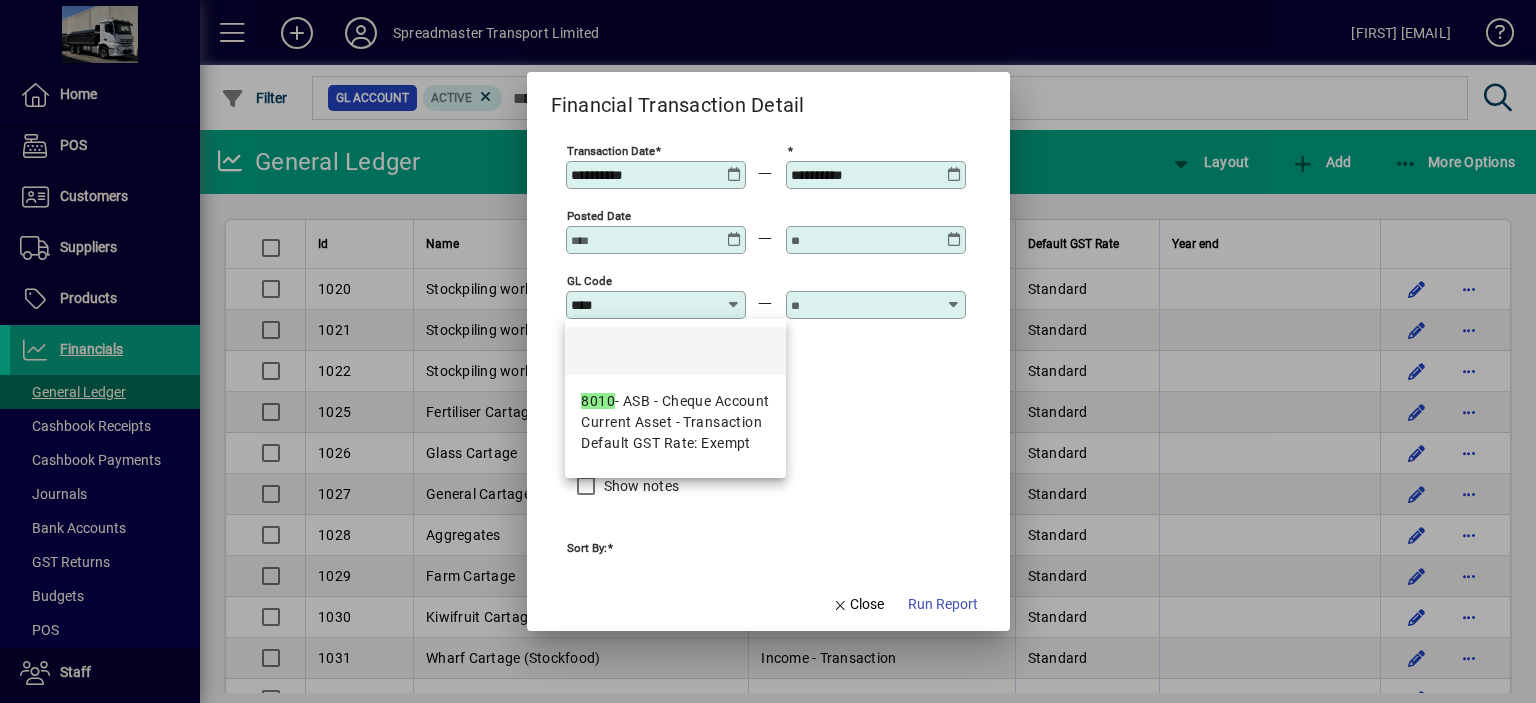 type on "**********" 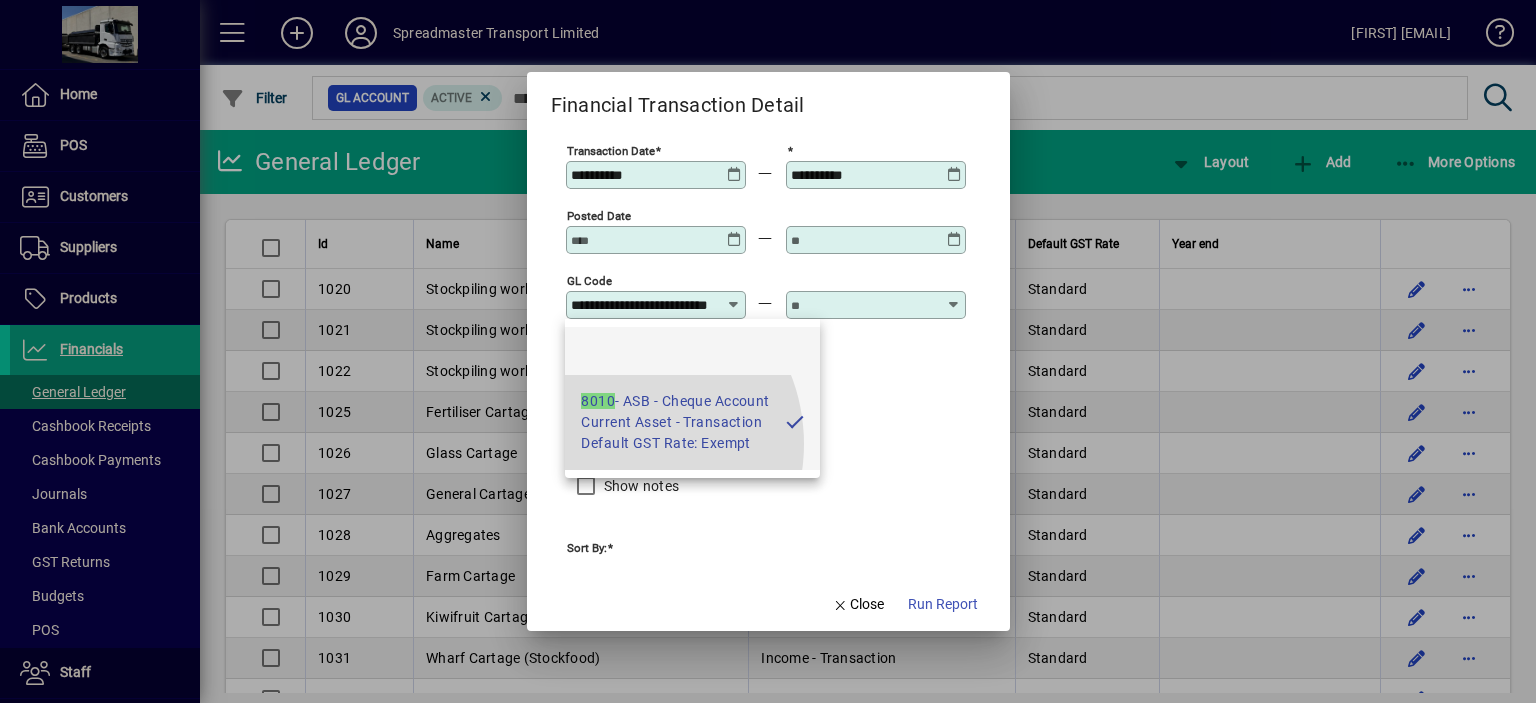 scroll, scrollTop: 0, scrollLeft: 44, axis: horizontal 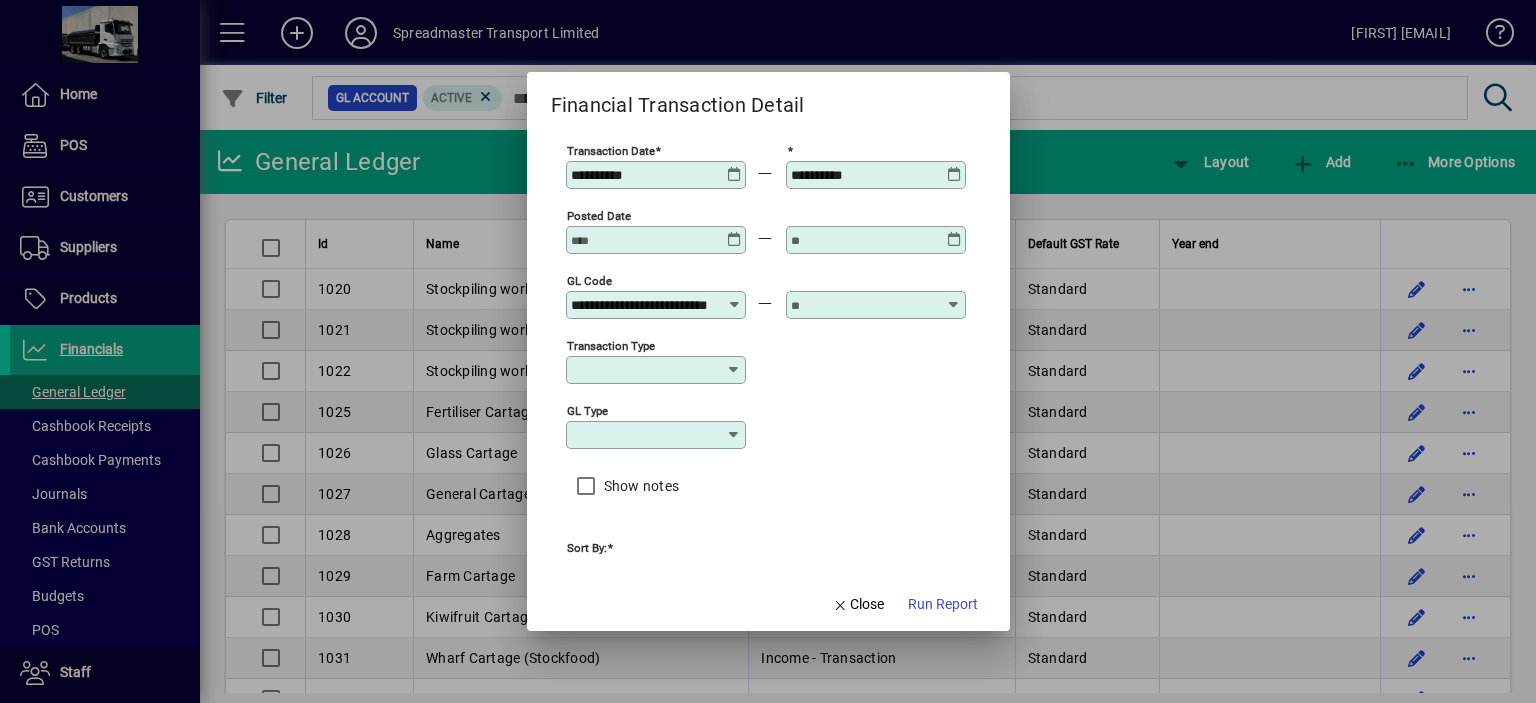 click at bounding box center (864, 305) 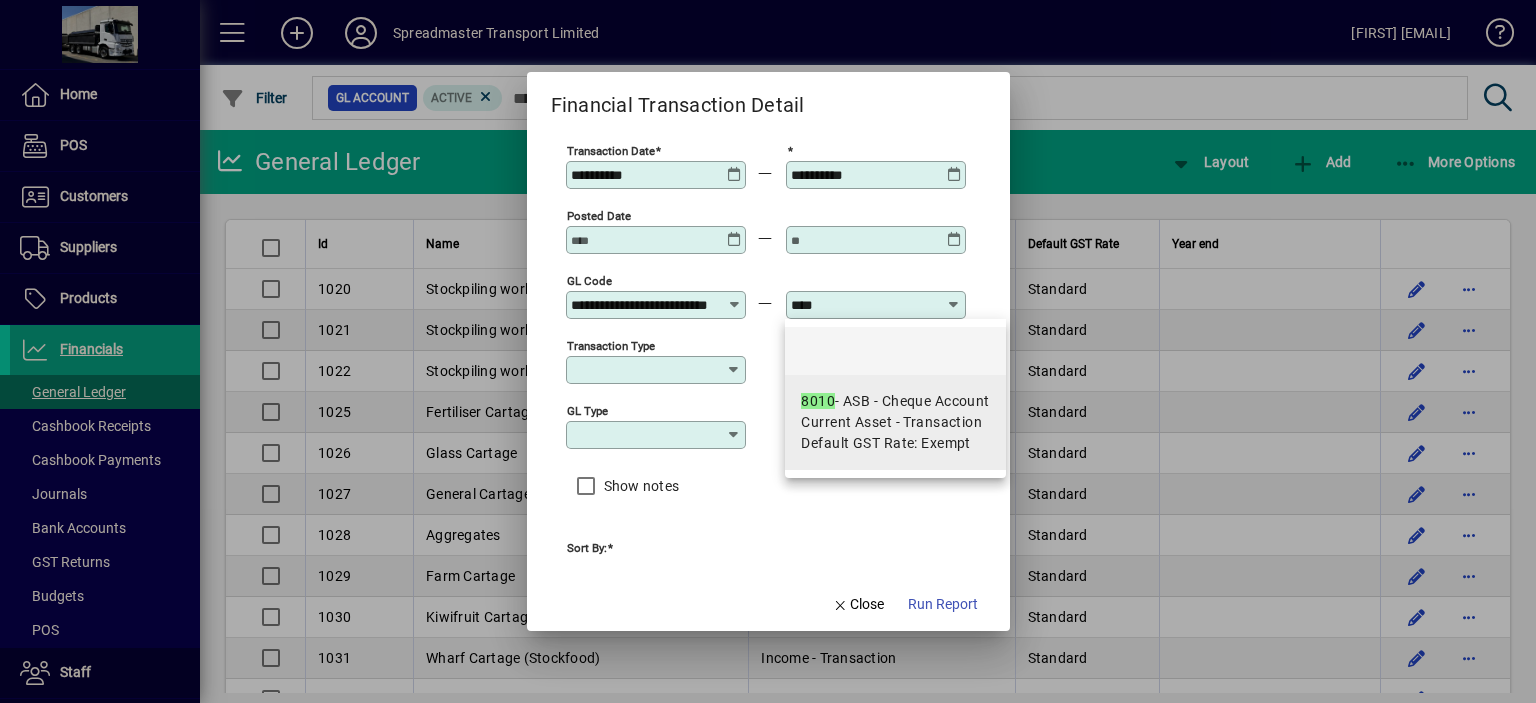 click on "8010  - ASB - Cheque Account" at bounding box center (895, 401) 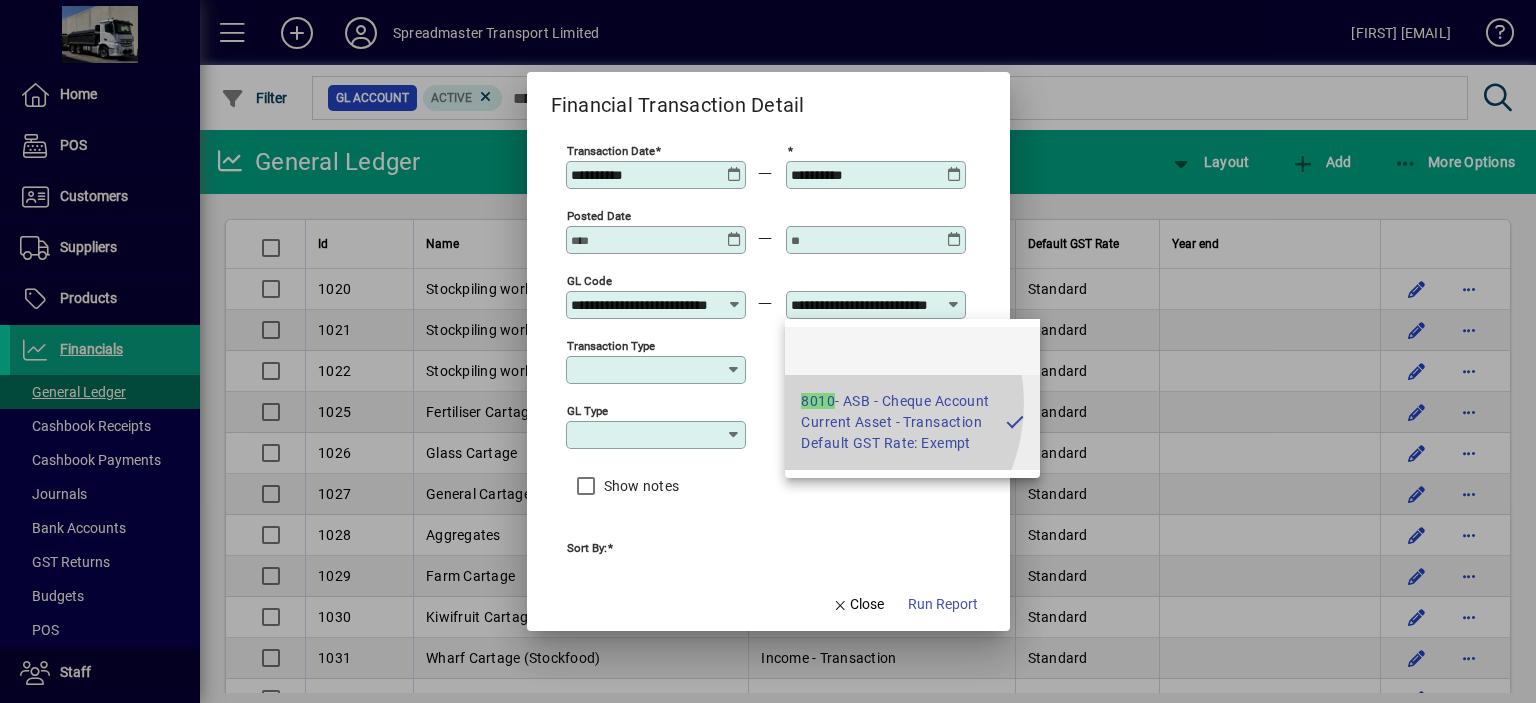 scroll, scrollTop: 0, scrollLeft: 44, axis: horizontal 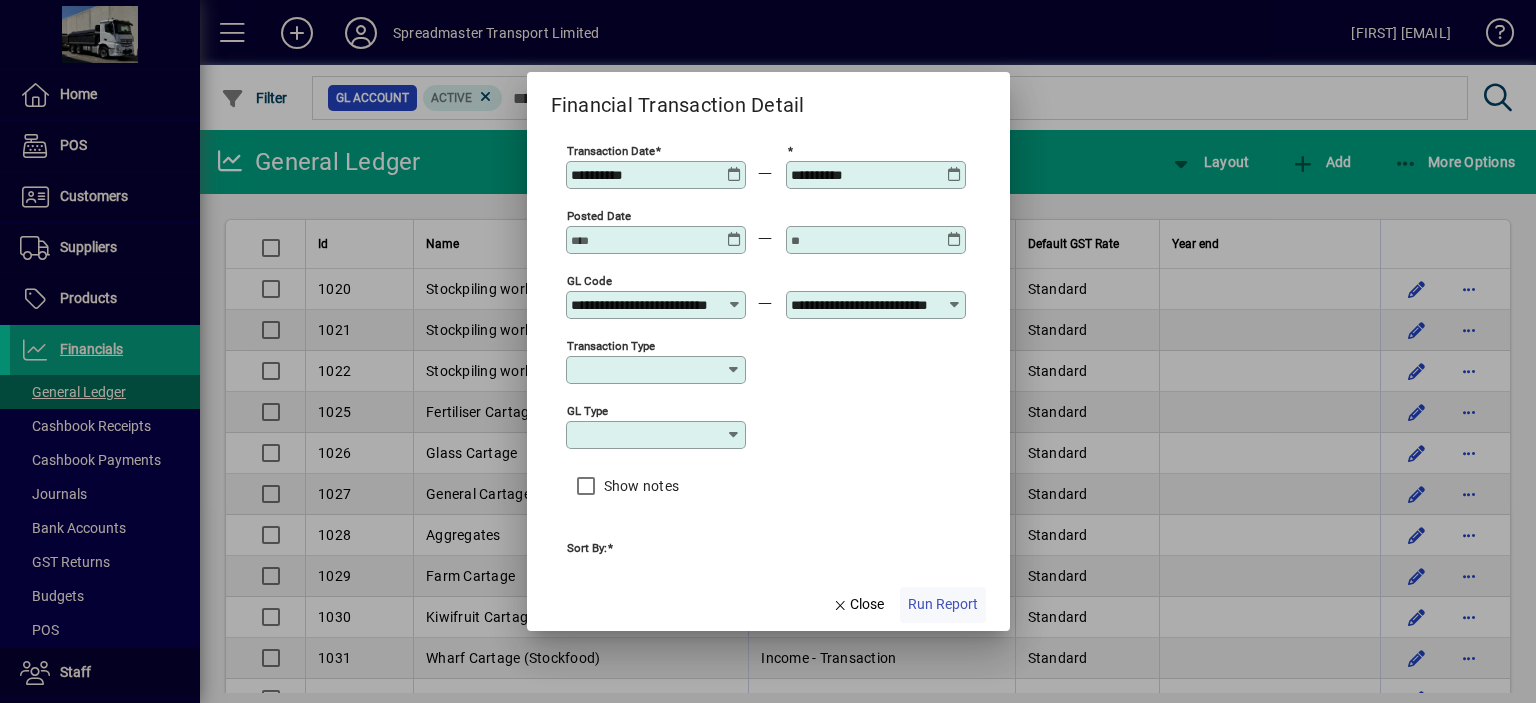 click on "Run Report" 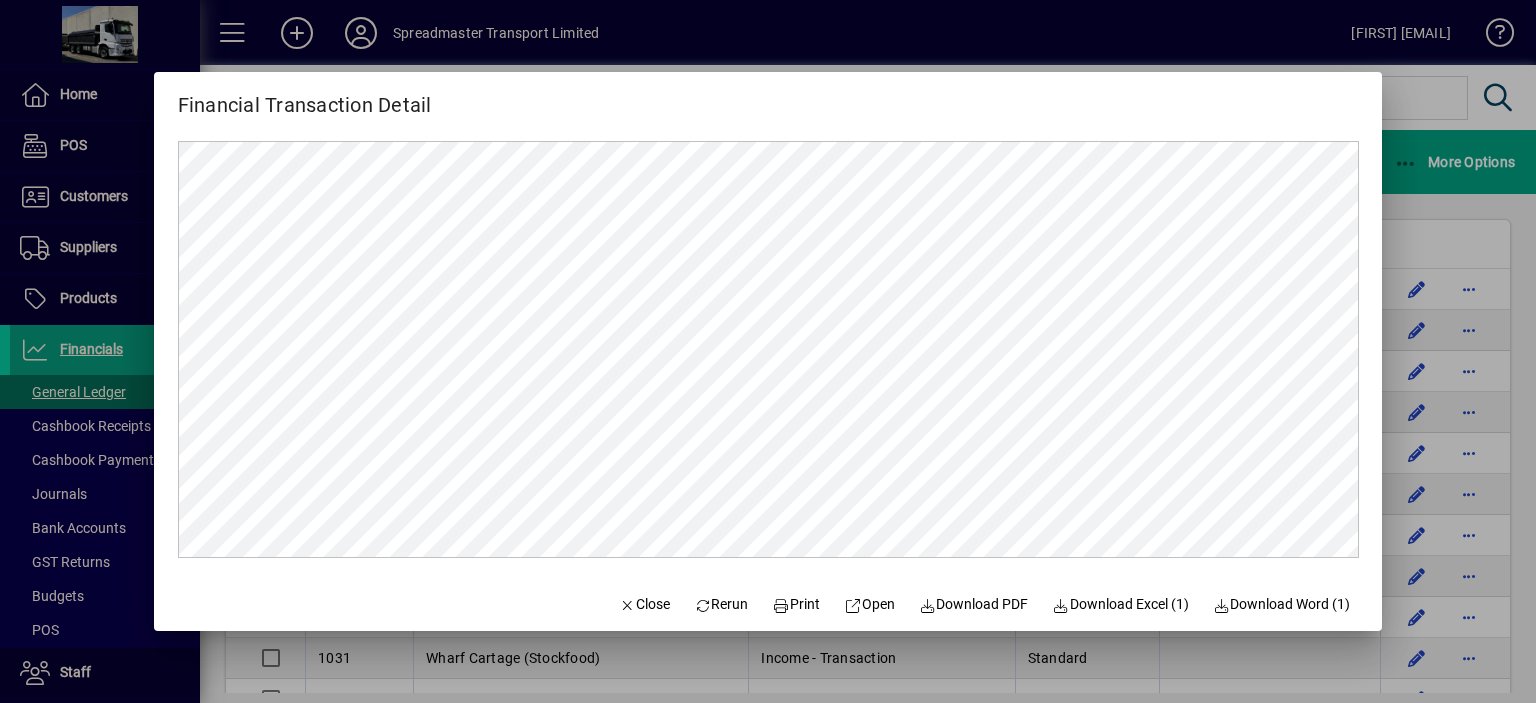 scroll, scrollTop: 0, scrollLeft: 0, axis: both 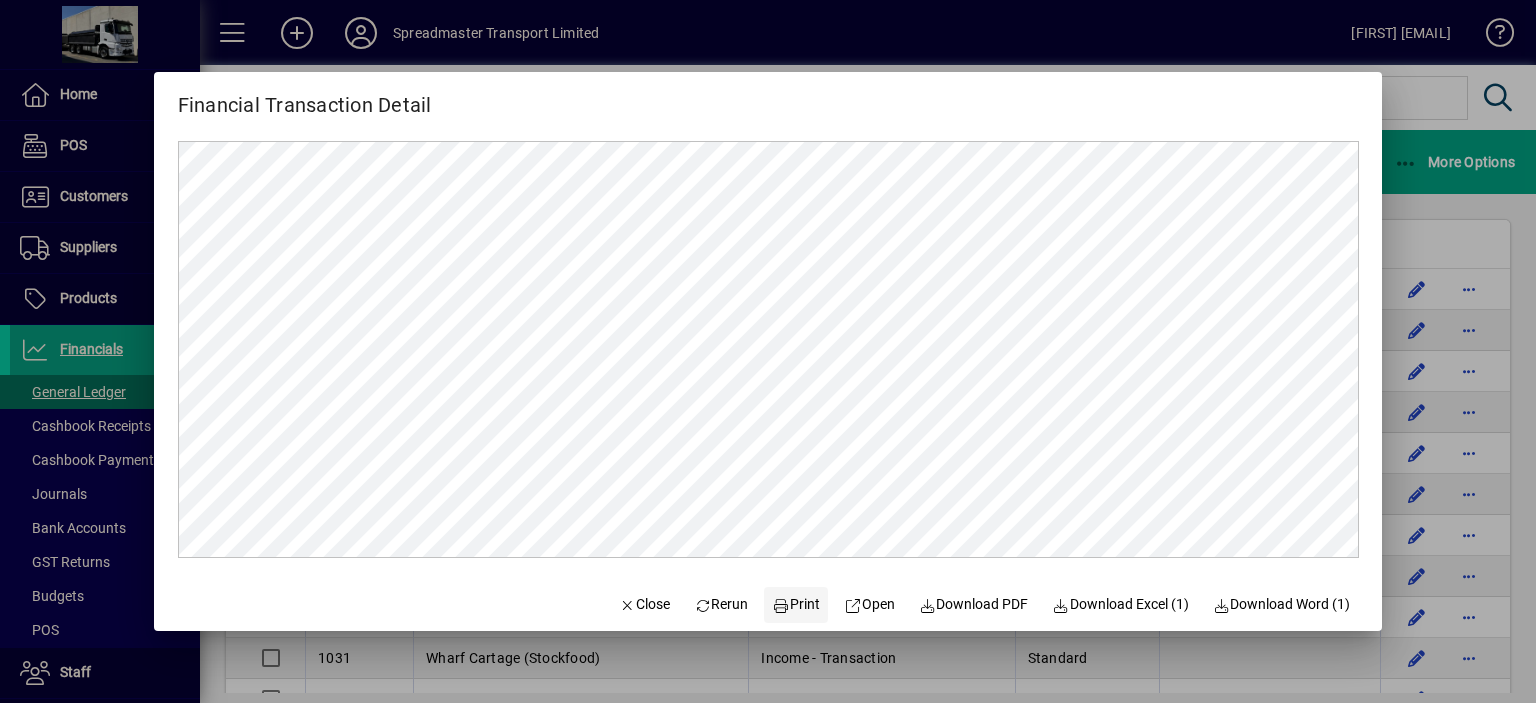click on "Print" 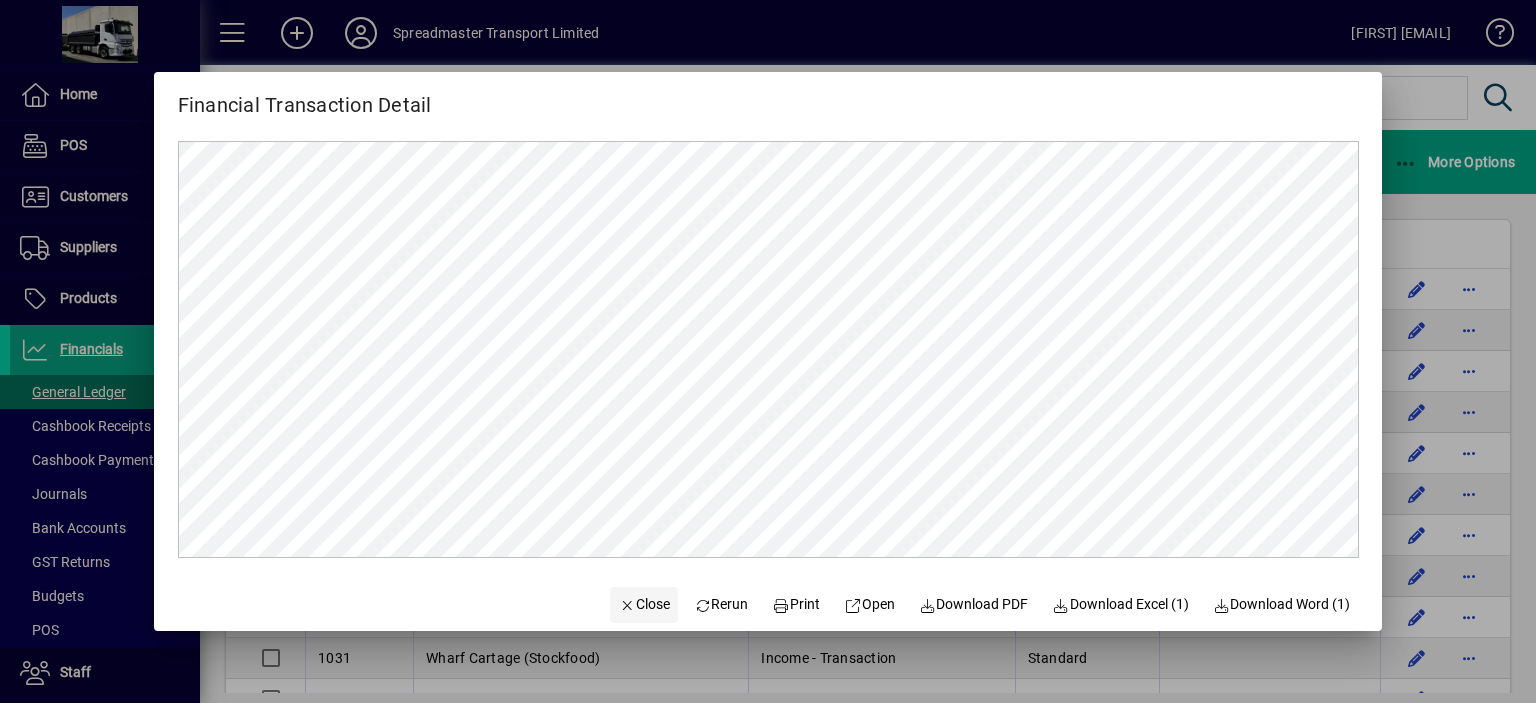 click on "Close" 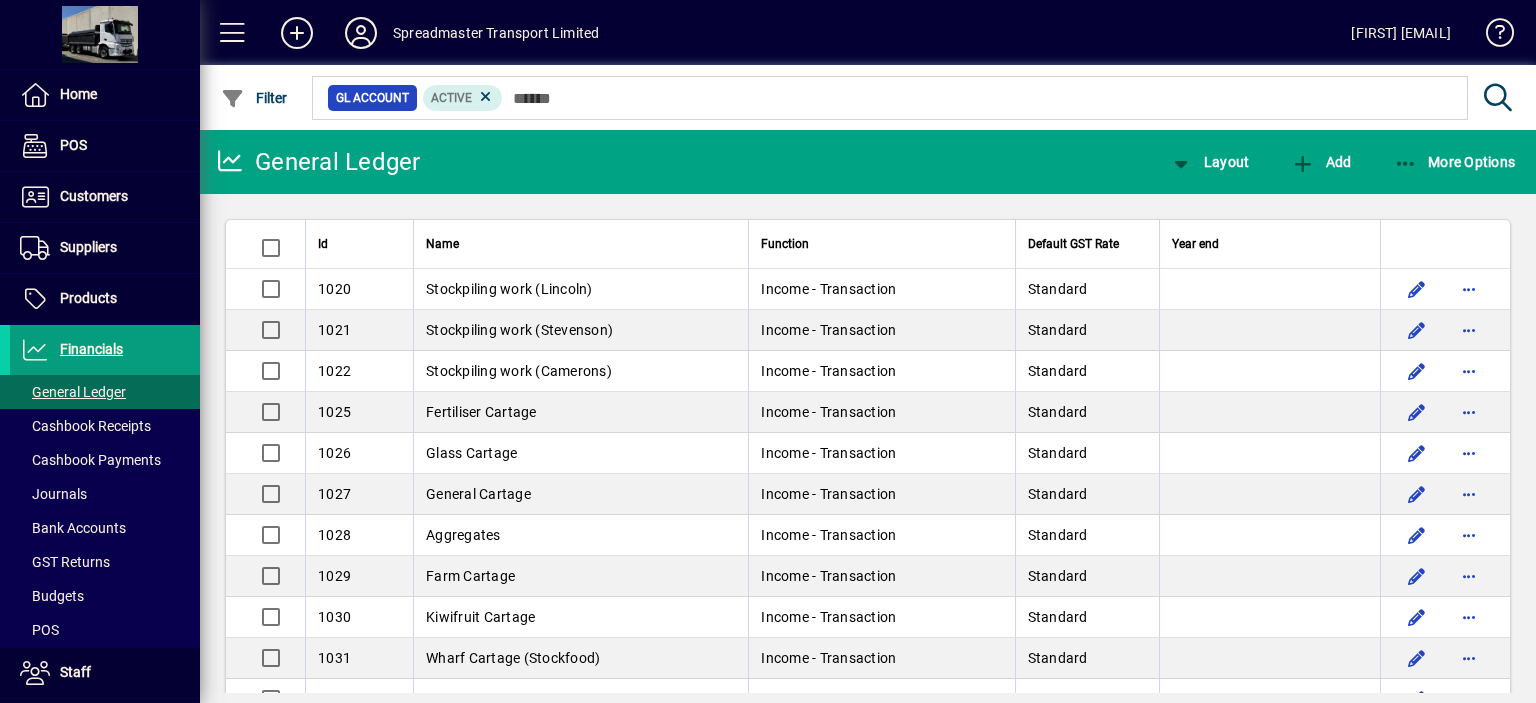 click 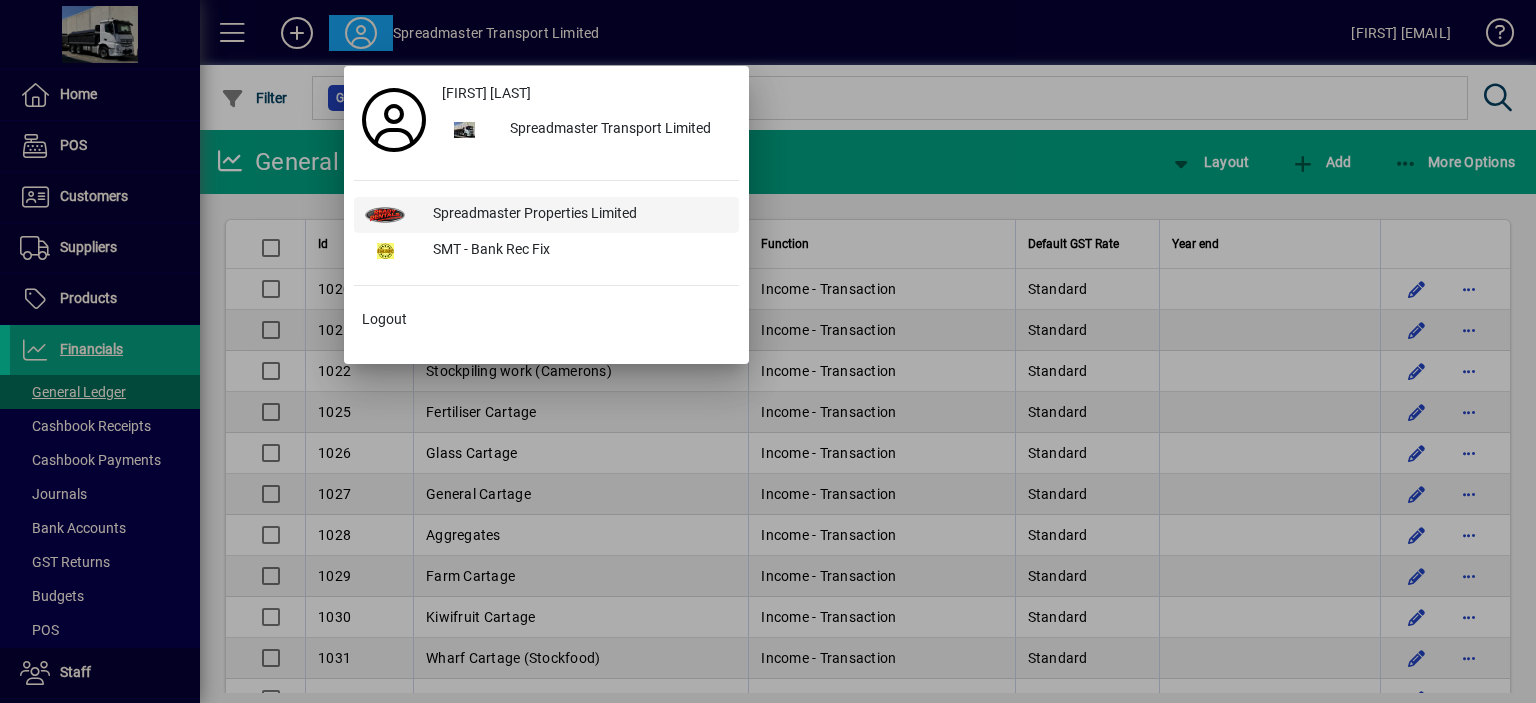 click on "Spreadmaster Properties Limited" at bounding box center (578, 215) 